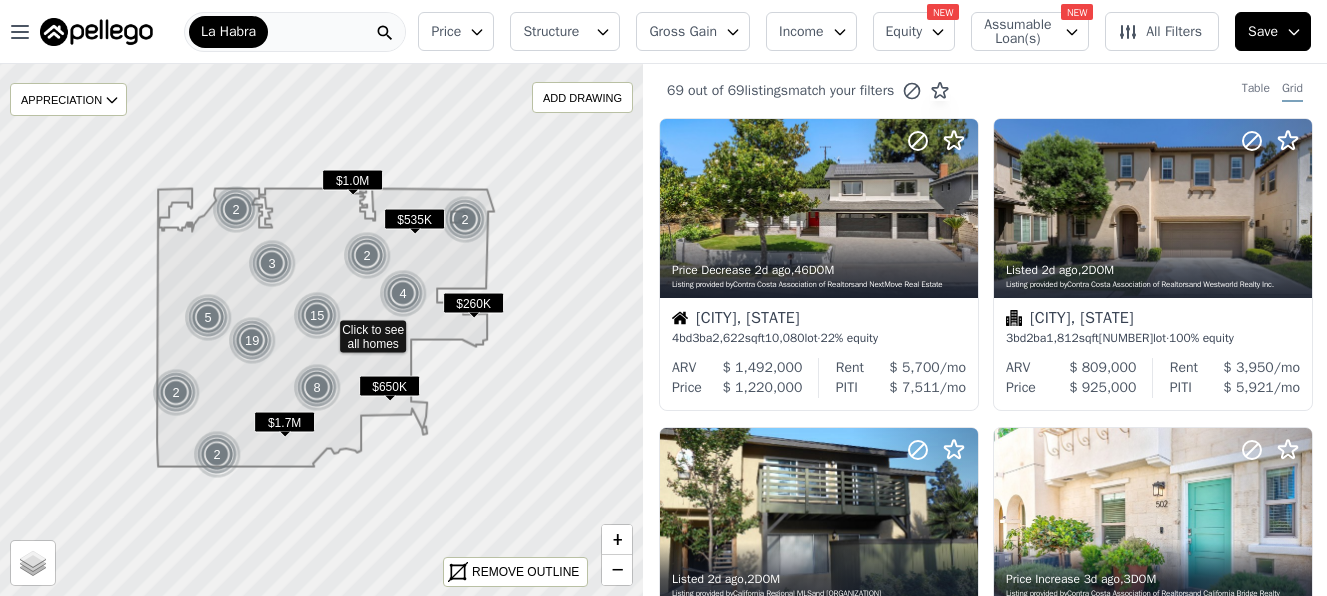 scroll, scrollTop: 0, scrollLeft: 0, axis: both 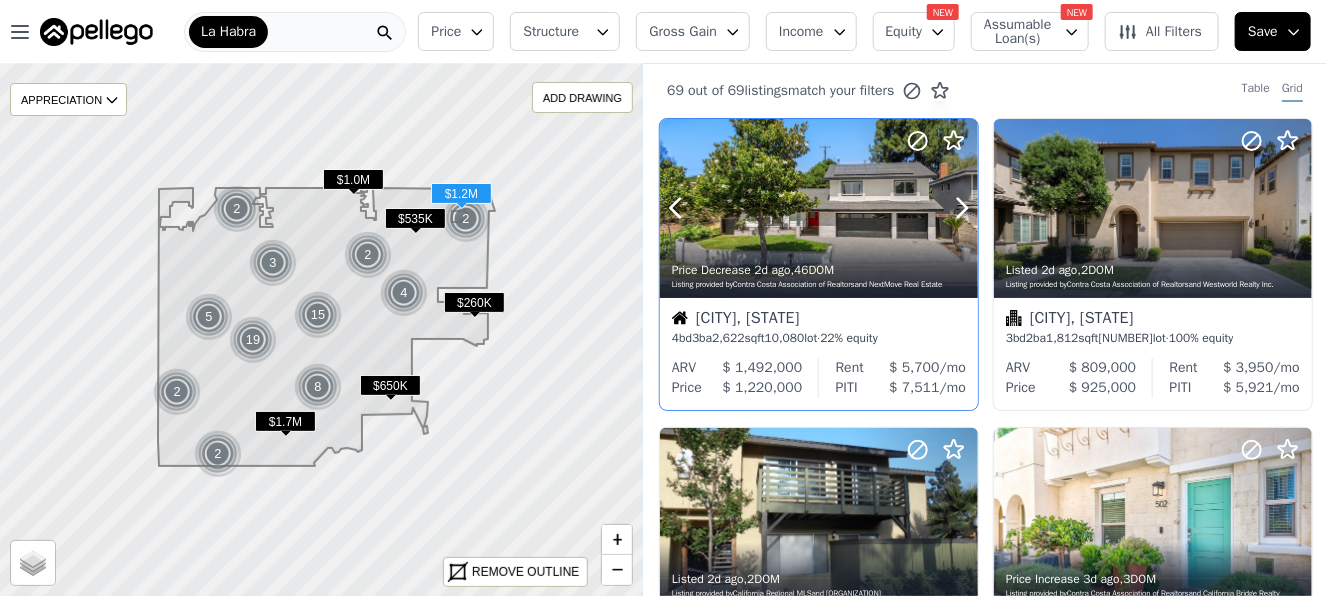 click at bounding box center [819, 208] 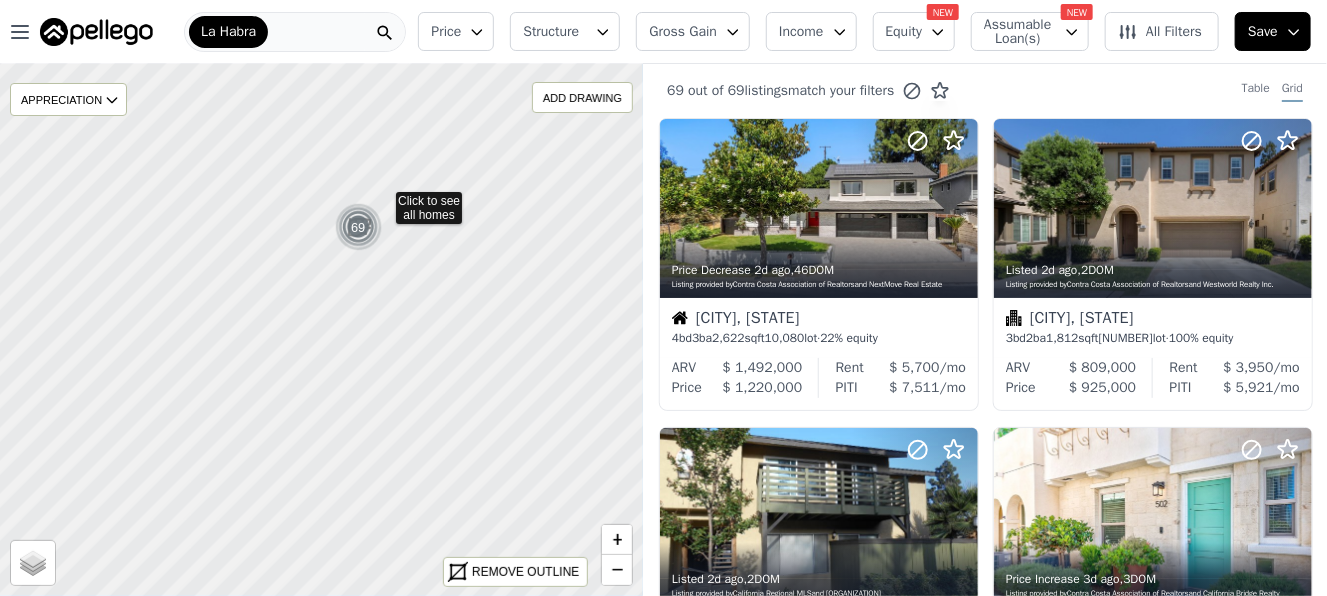 drag, startPoint x: 560, startPoint y: 178, endPoint x: 383, endPoint y: 199, distance: 178.24141 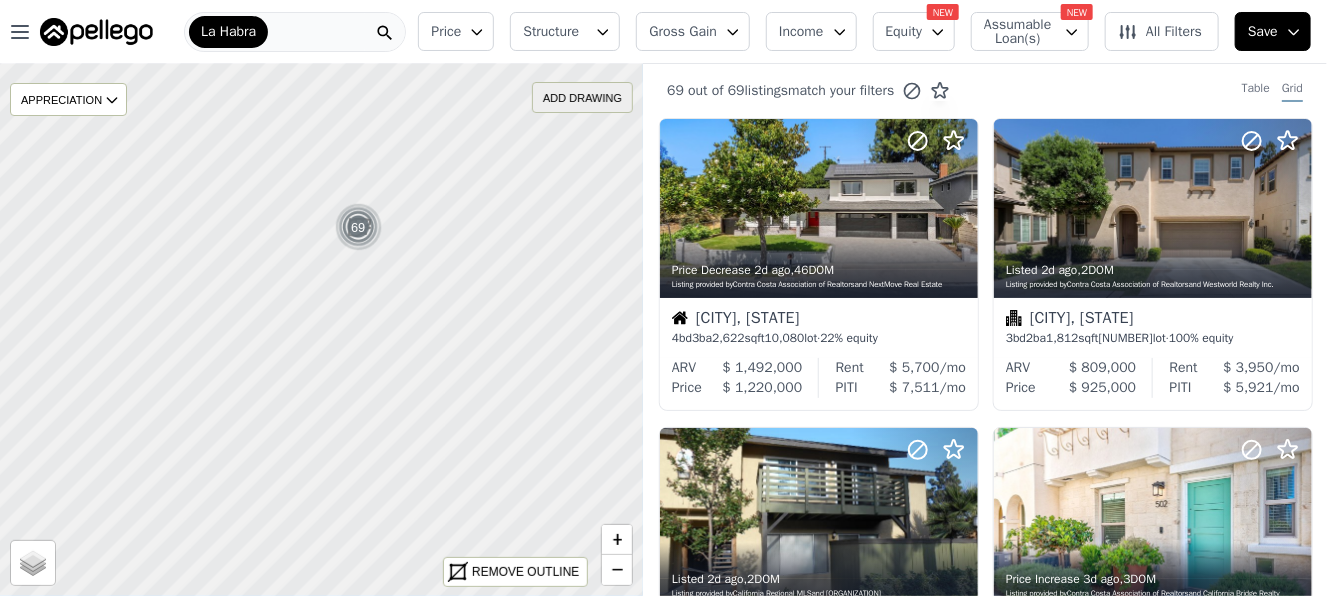 click on "ADD DRAWING" at bounding box center [582, 97] 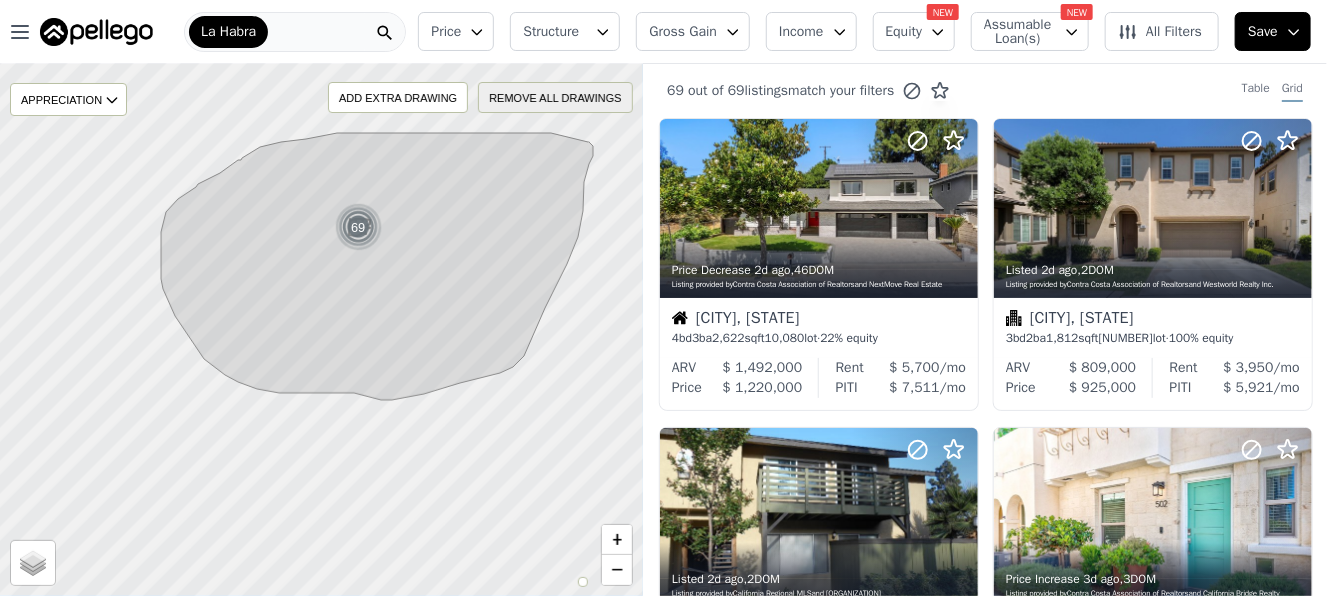 click on "REMOVE ALL DRAWINGS" at bounding box center [556, 97] 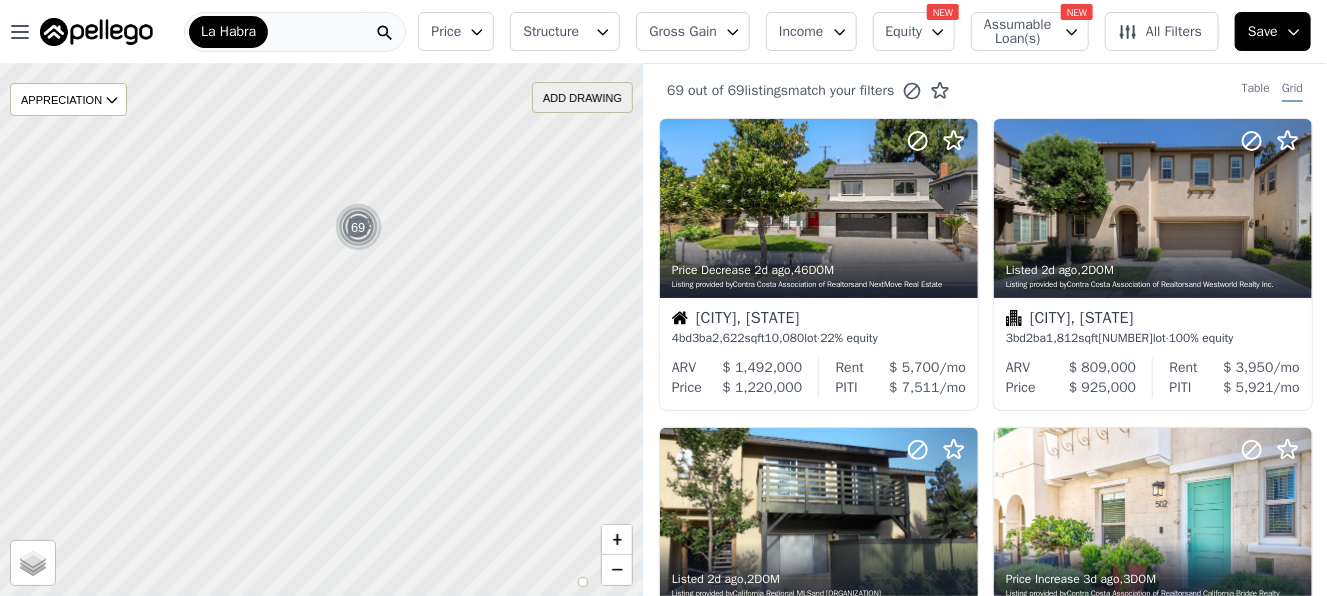 click on "ADD DRAWING" at bounding box center [582, 97] 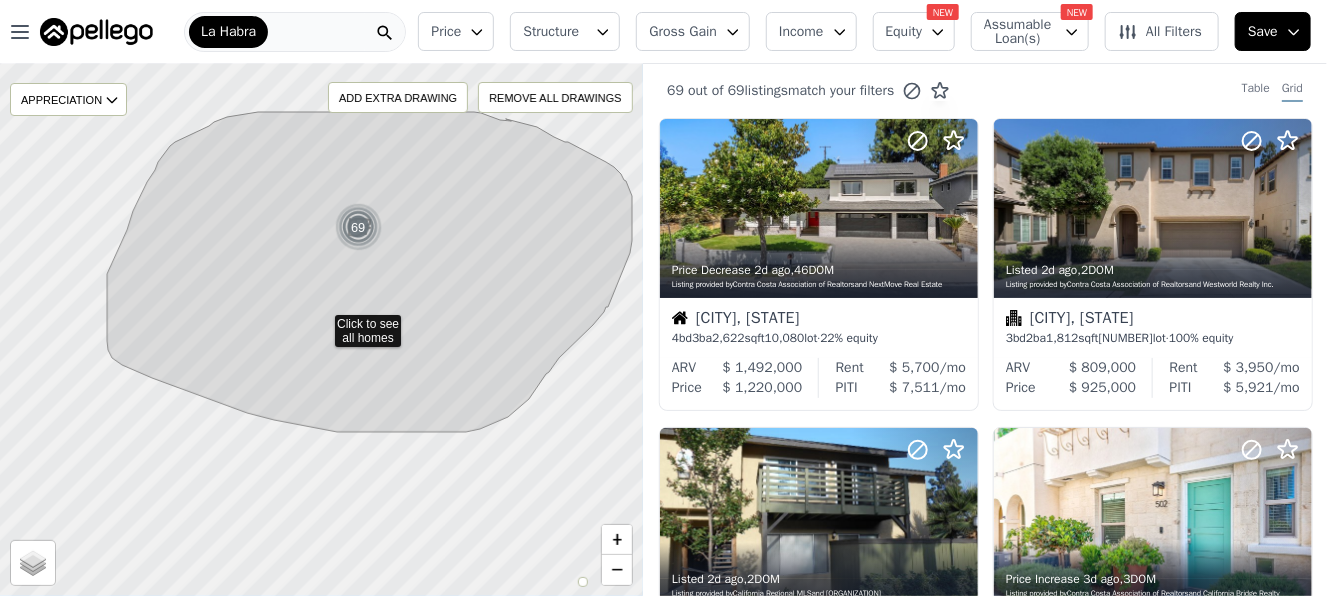 click 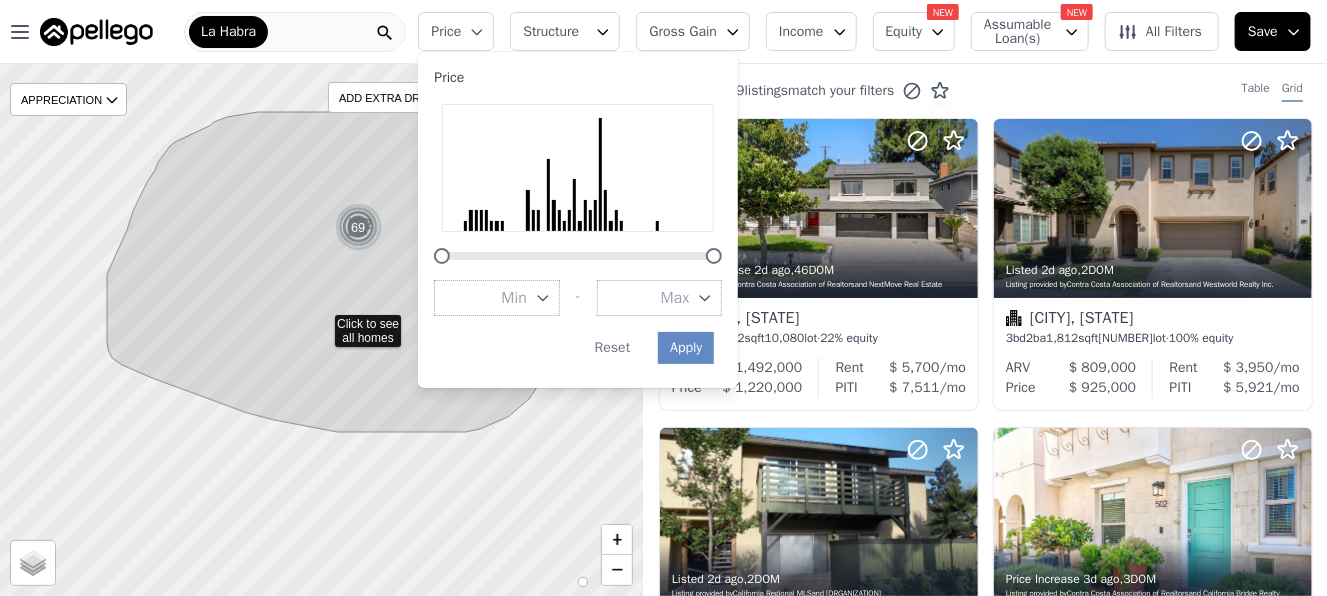 click on "Structure" at bounding box center [565, 31] 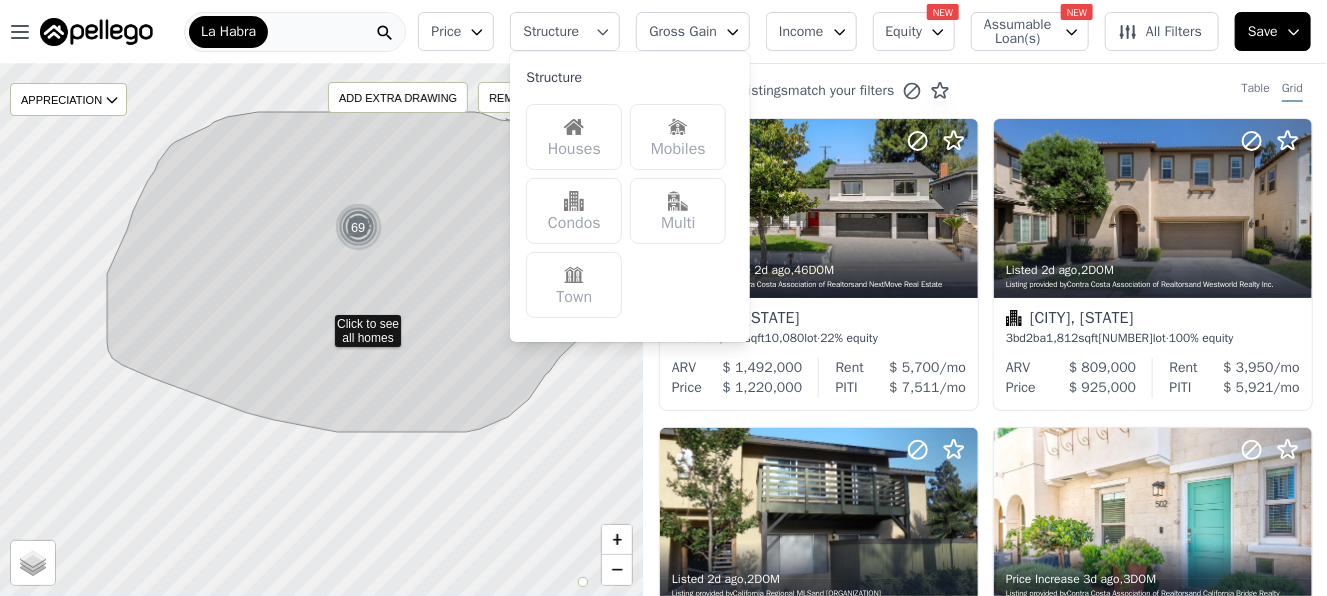 click at bounding box center [574, 201] 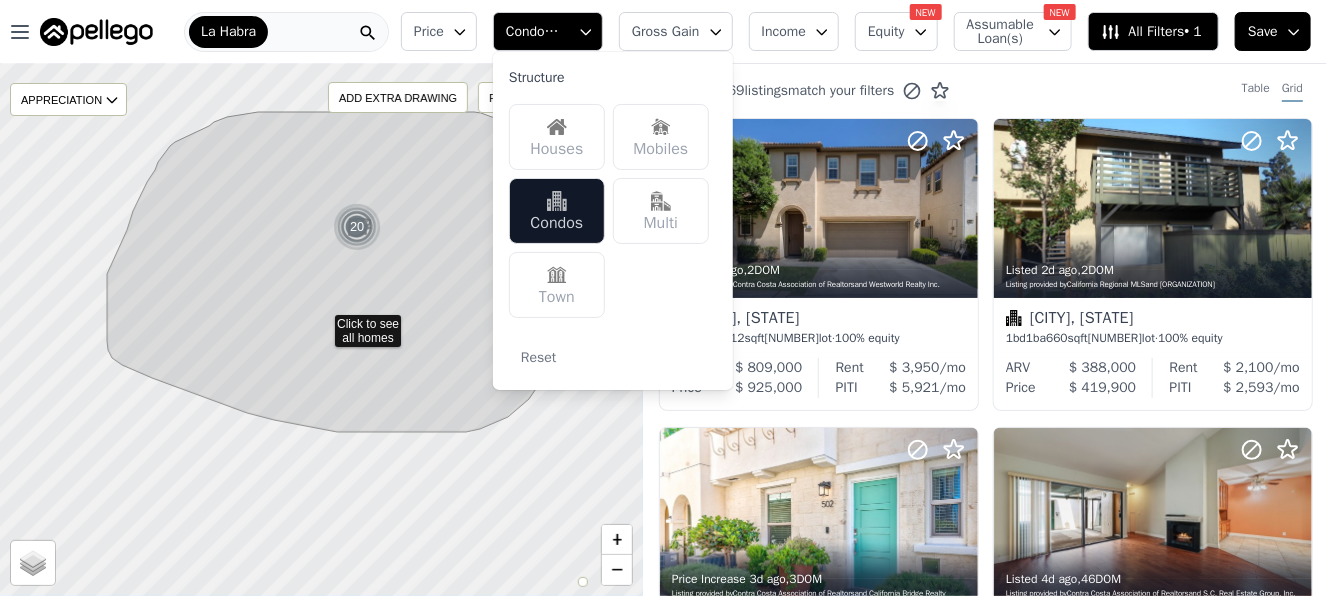 click on "Town" at bounding box center (557, 285) 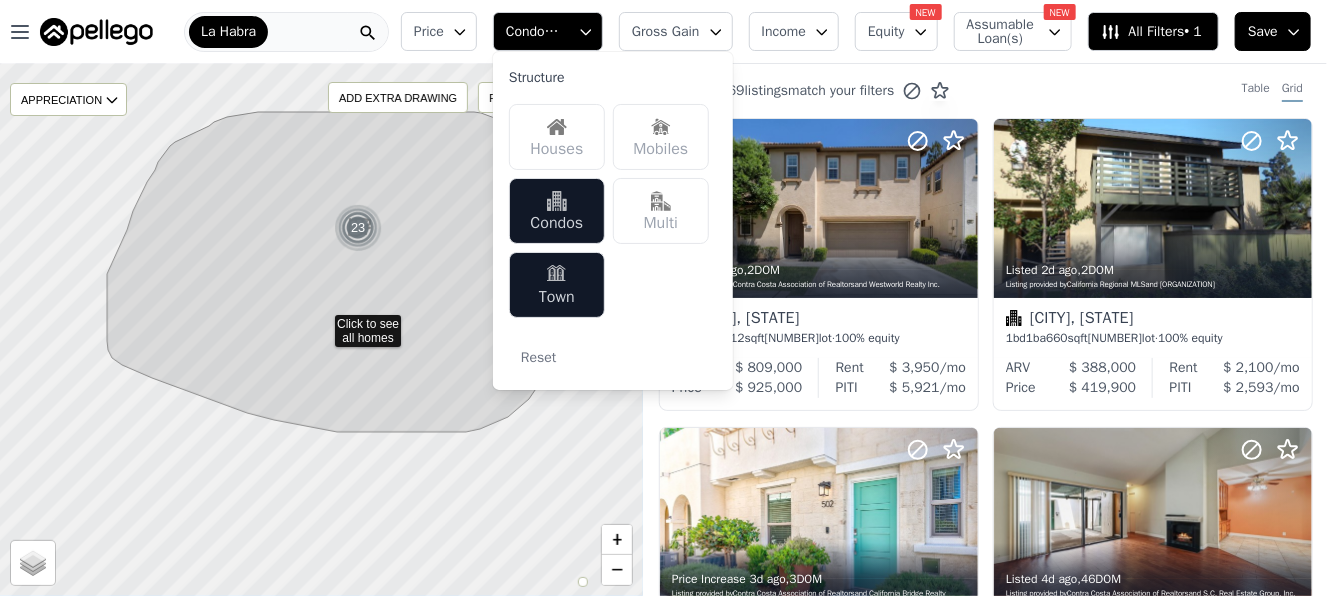 click on "Mobiles" at bounding box center [661, 137] 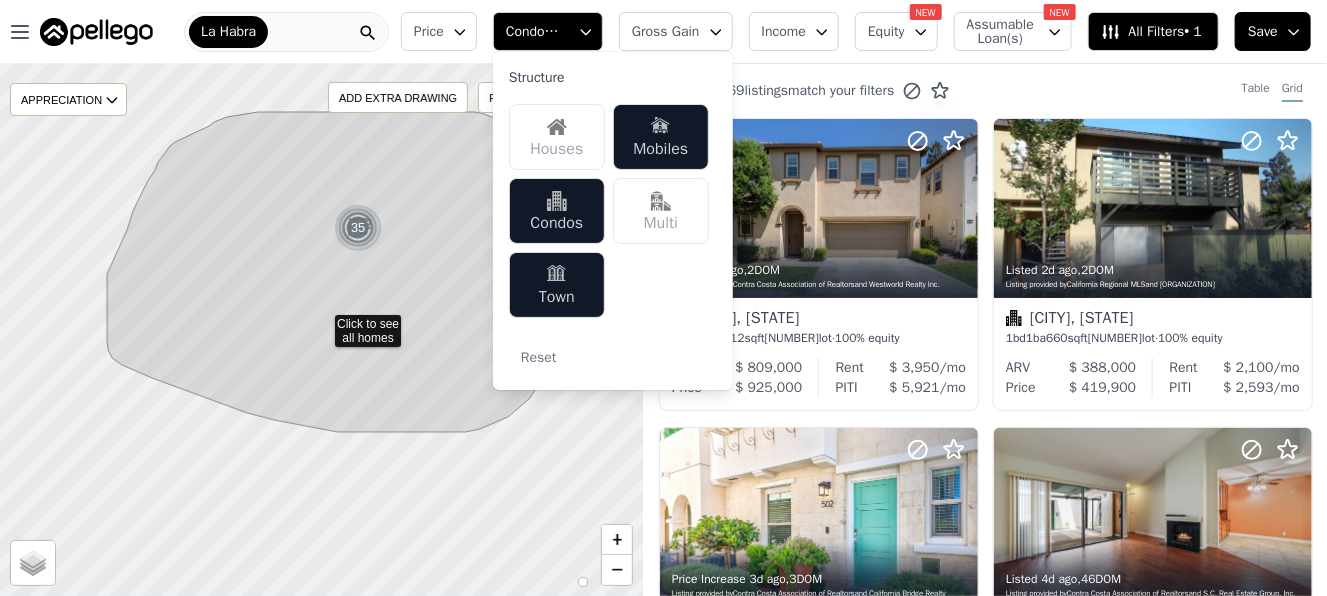 click on "Gross Gain" at bounding box center (676, 31) 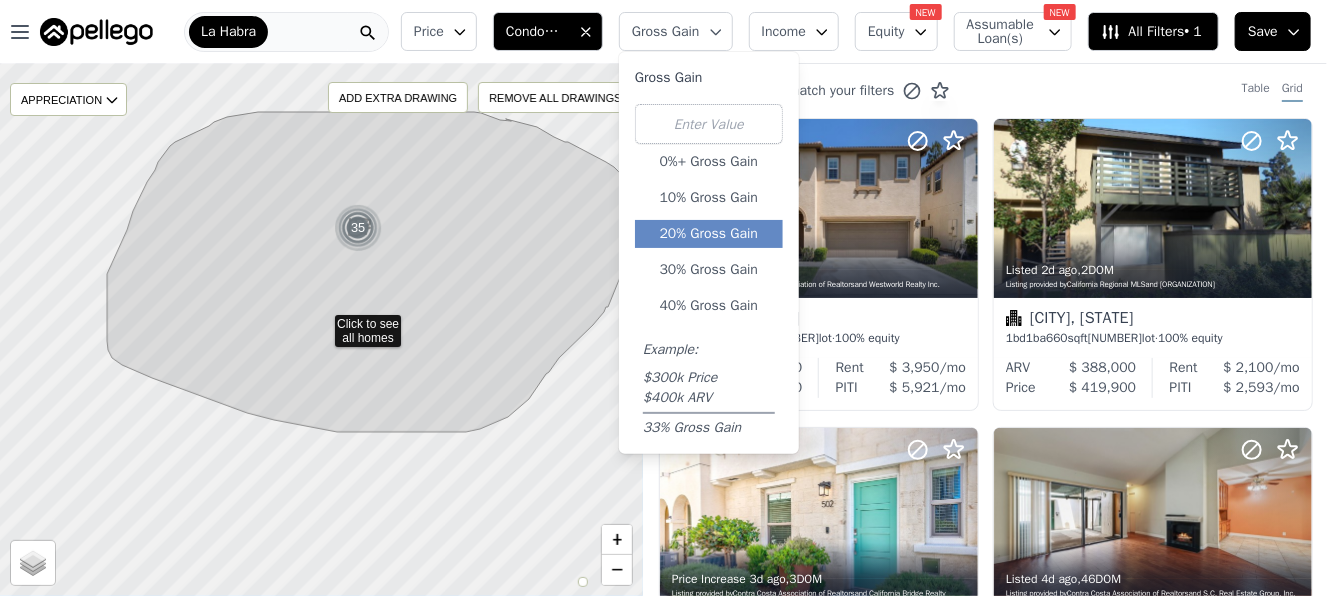 click on "20% Gross Gain" at bounding box center (709, 234) 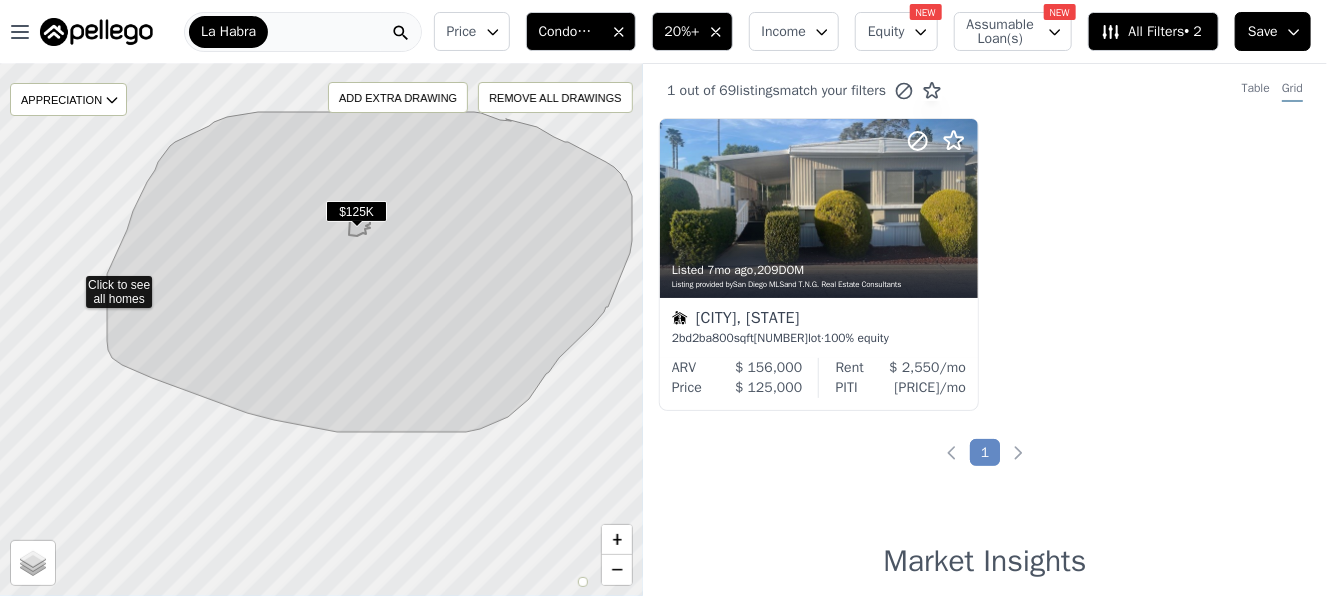 click 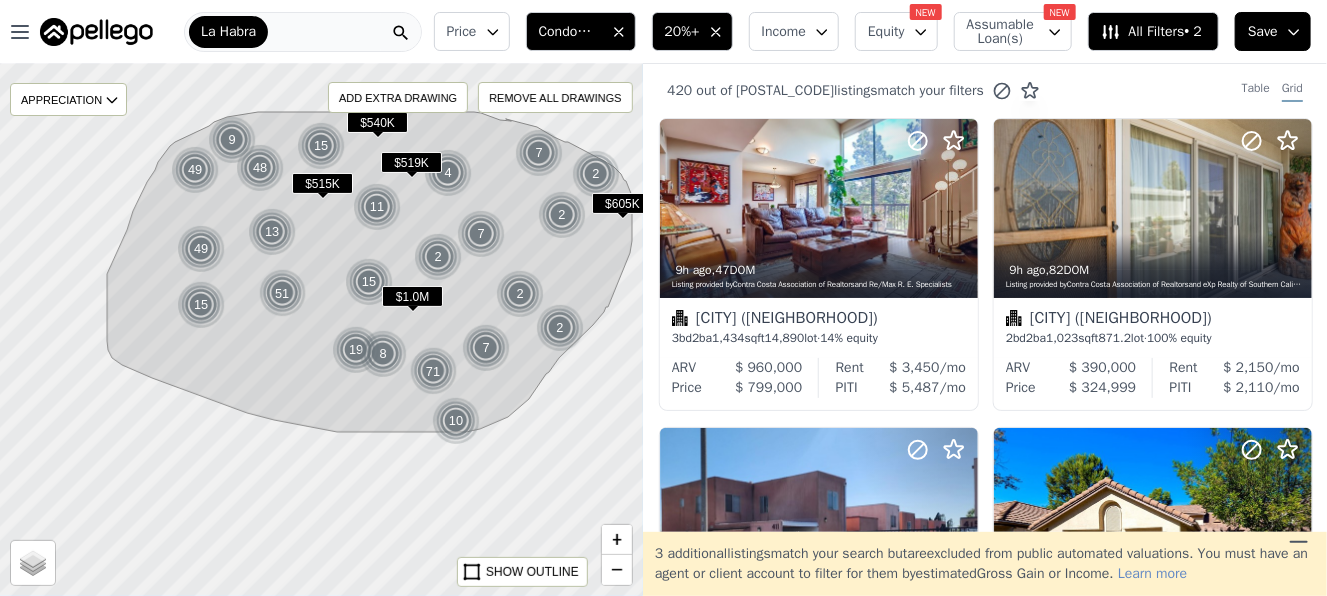 click on "Price" at bounding box center (472, 31) 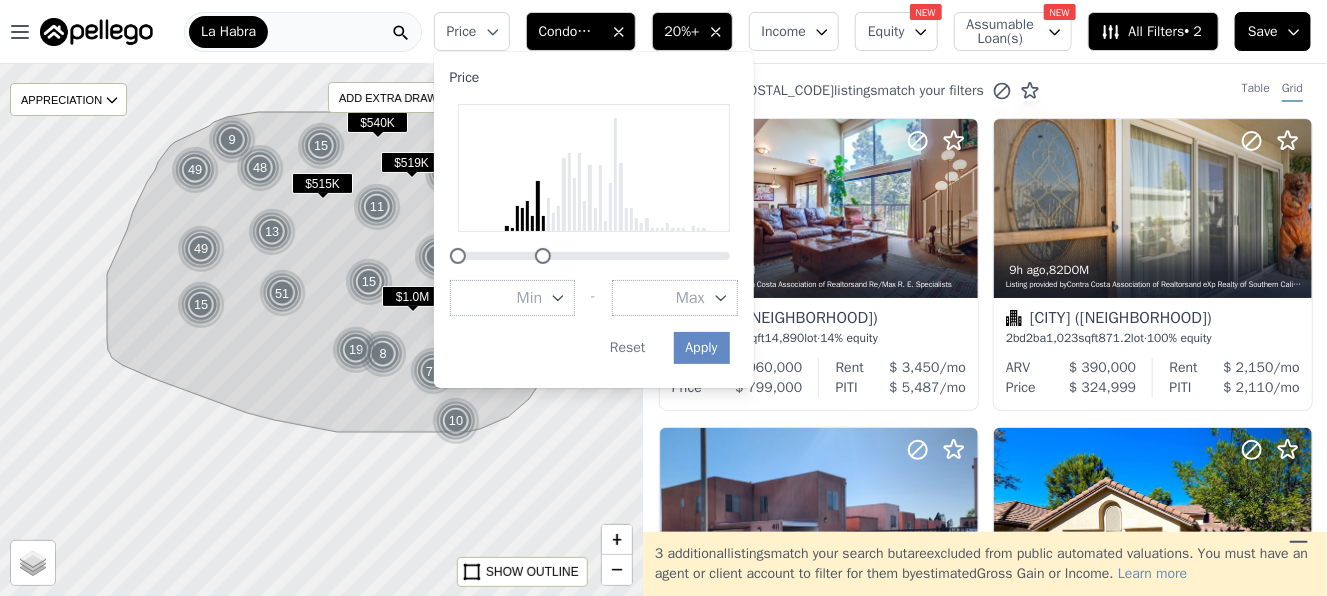 drag, startPoint x: 719, startPoint y: 252, endPoint x: 533, endPoint y: 256, distance: 186.043 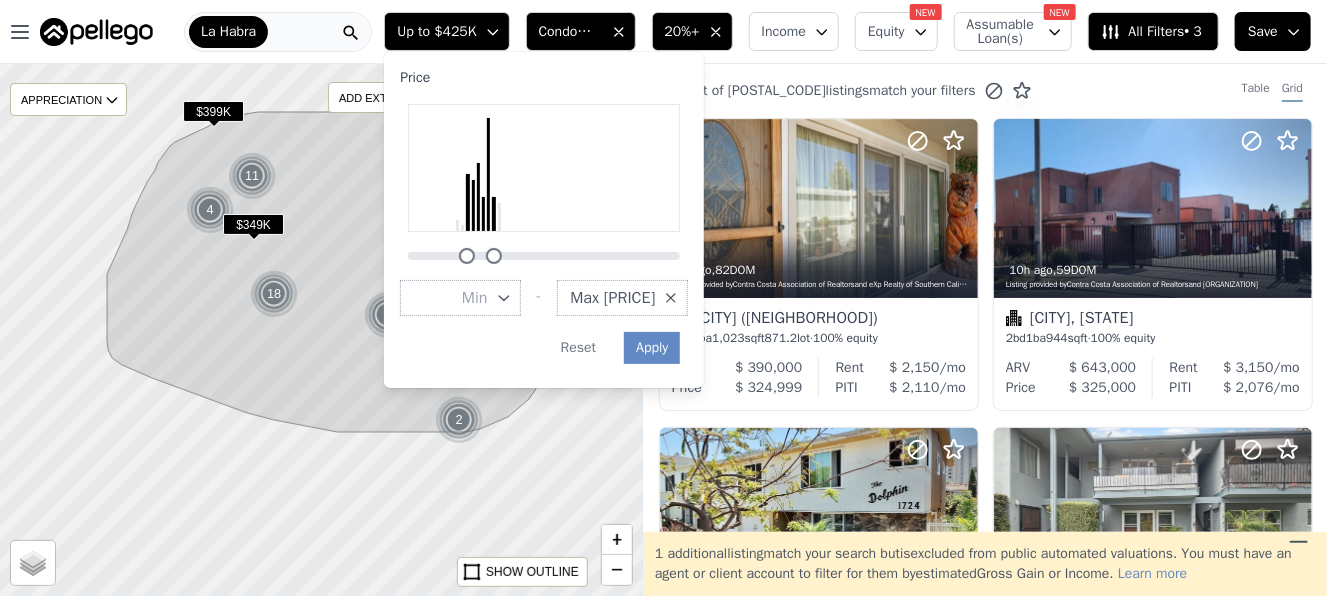 drag, startPoint x: 403, startPoint y: 256, endPoint x: 460, endPoint y: 263, distance: 57.428215 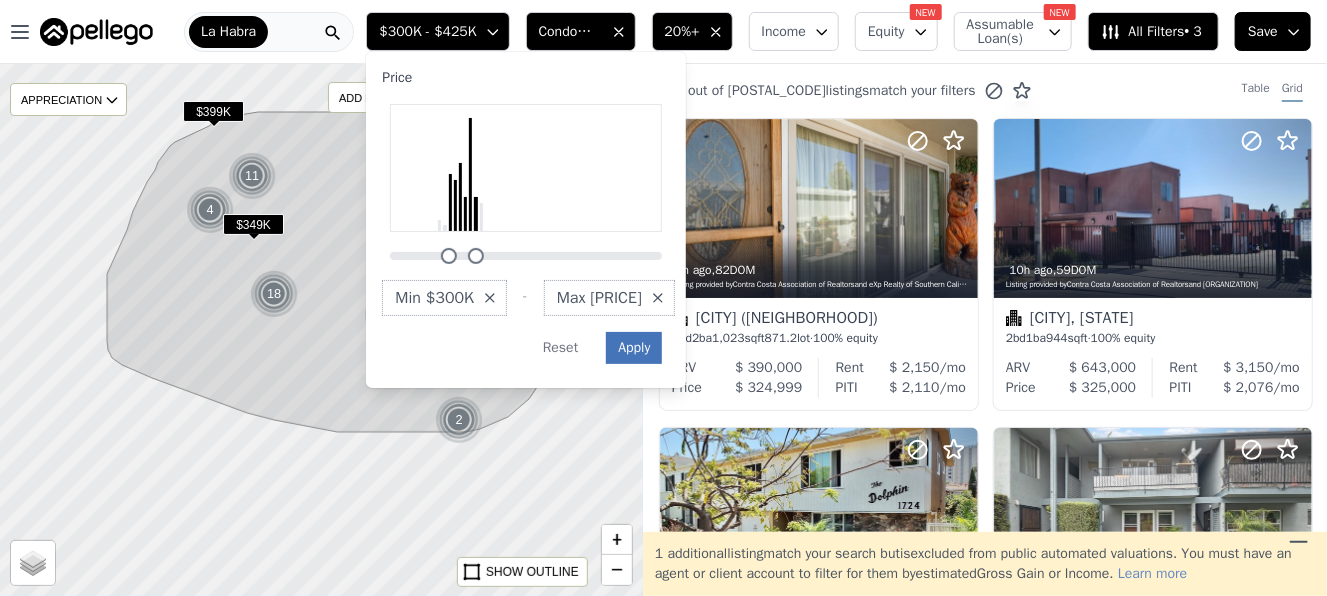 click on "Apply" at bounding box center [634, 348] 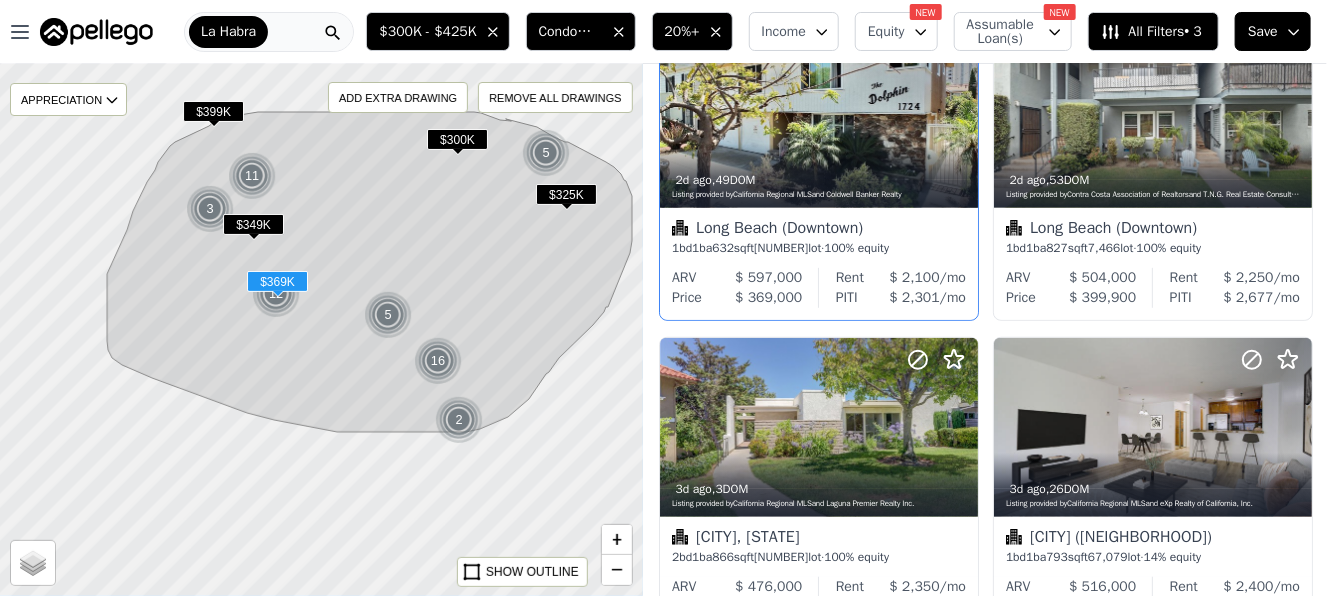 scroll, scrollTop: 500, scrollLeft: 0, axis: vertical 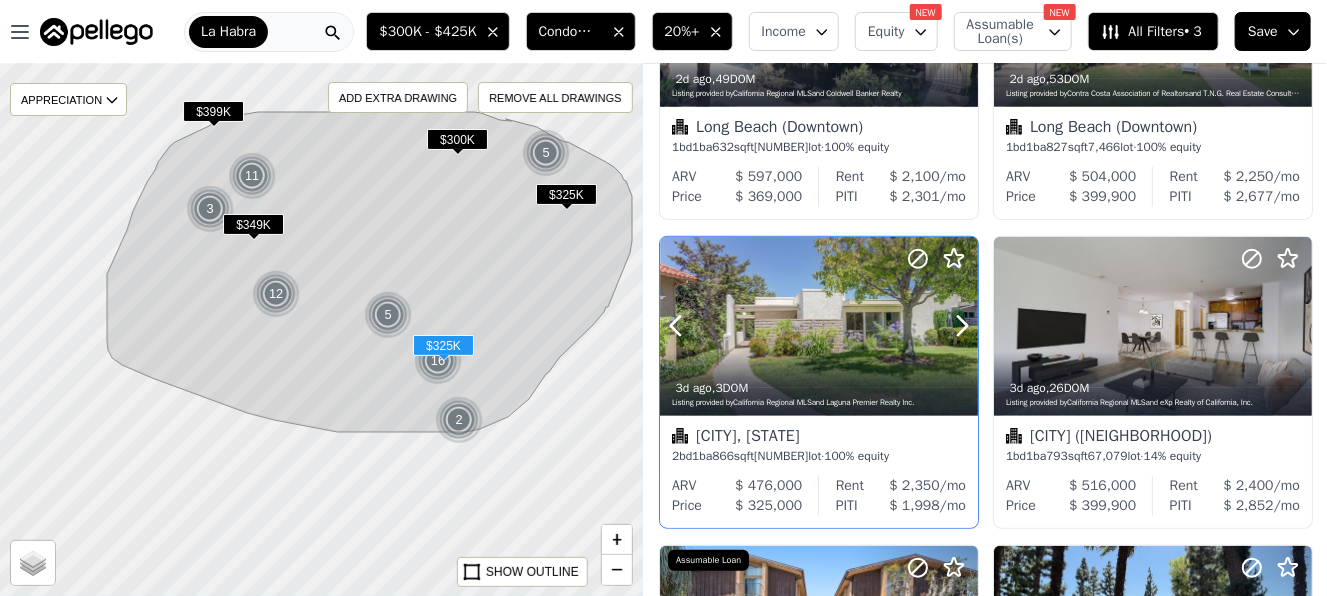 click at bounding box center [819, 326] 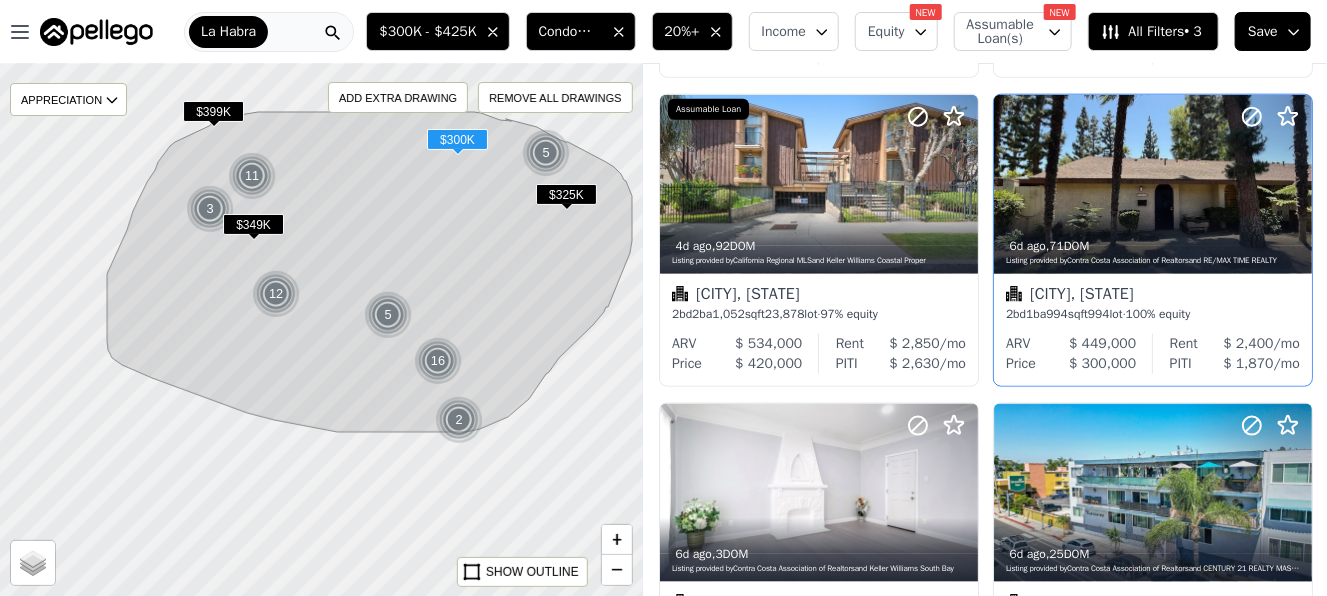 scroll, scrollTop: 1000, scrollLeft: 0, axis: vertical 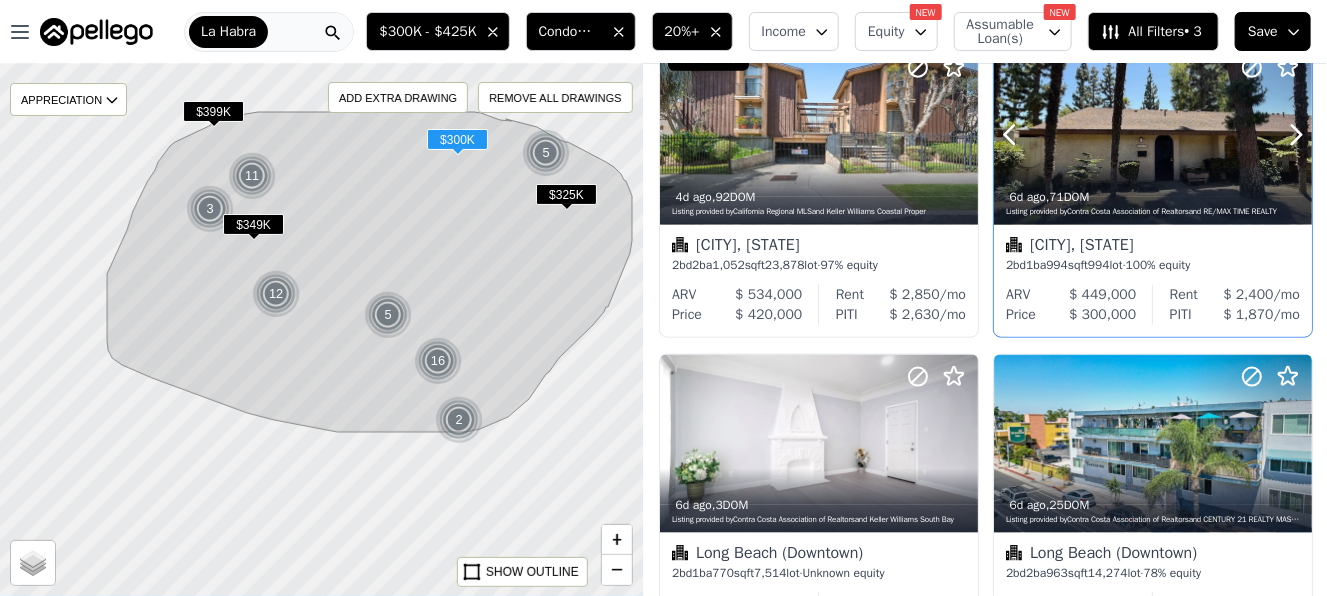 click at bounding box center (1034, 135) 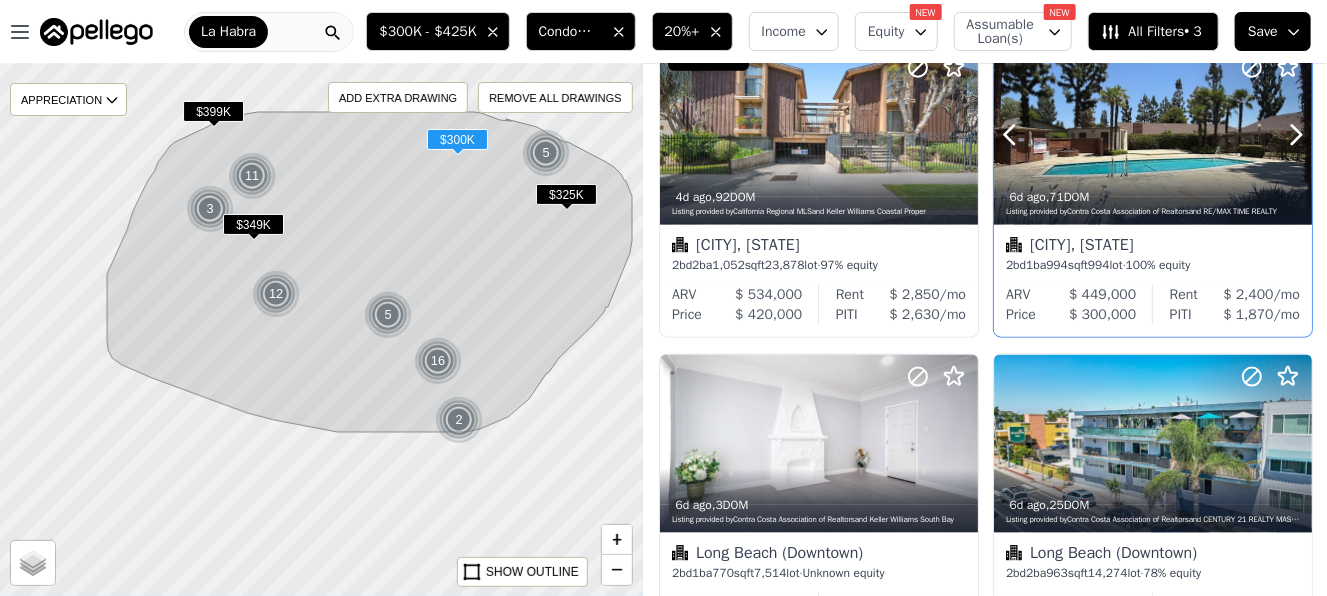 click at bounding box center (1034, 135) 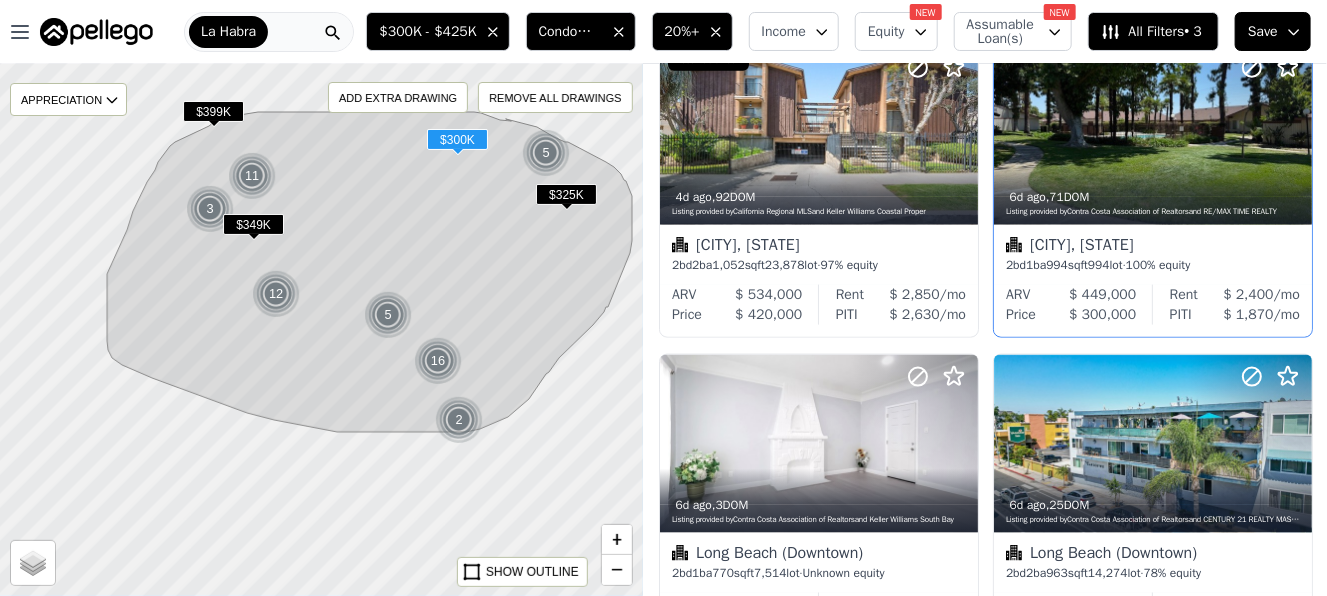 click on "Upland, CA" at bounding box center (1153, 247) 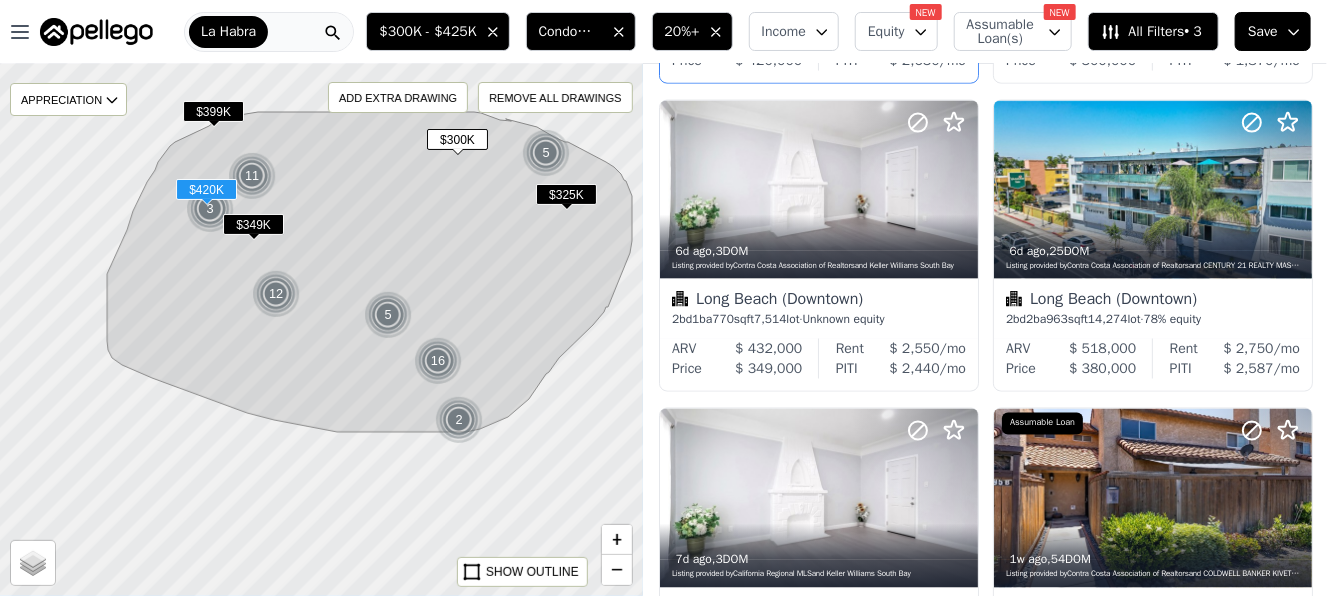 scroll, scrollTop: 1299, scrollLeft: 0, axis: vertical 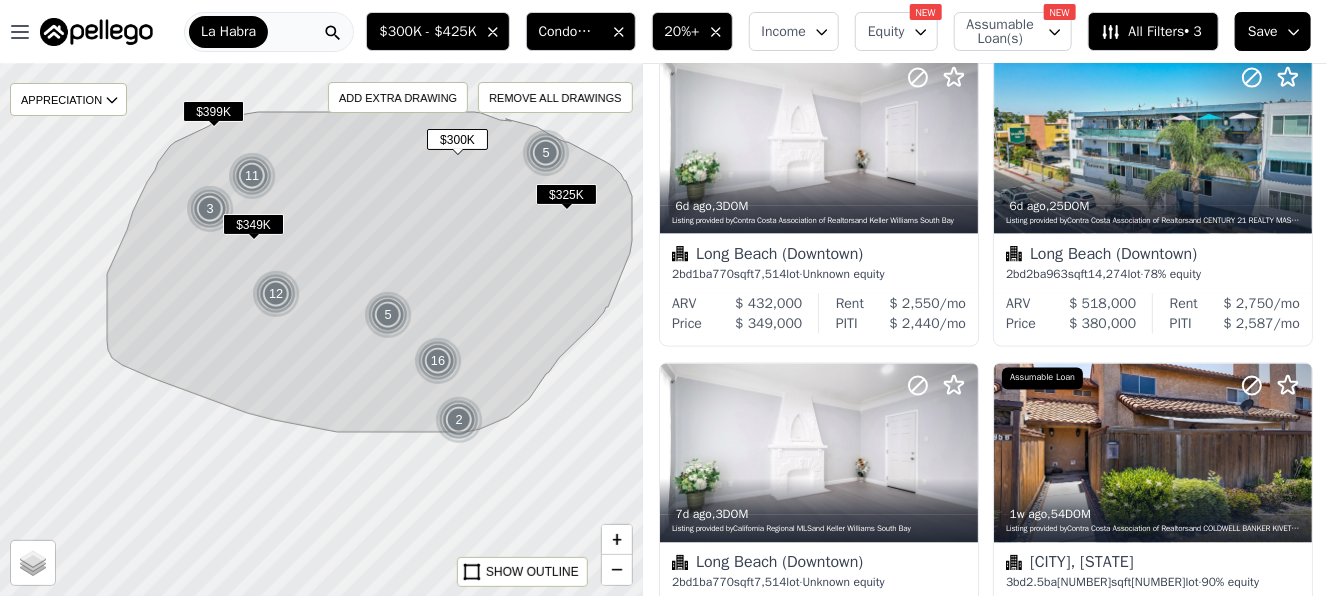 click on "20%+" at bounding box center (682, 32) 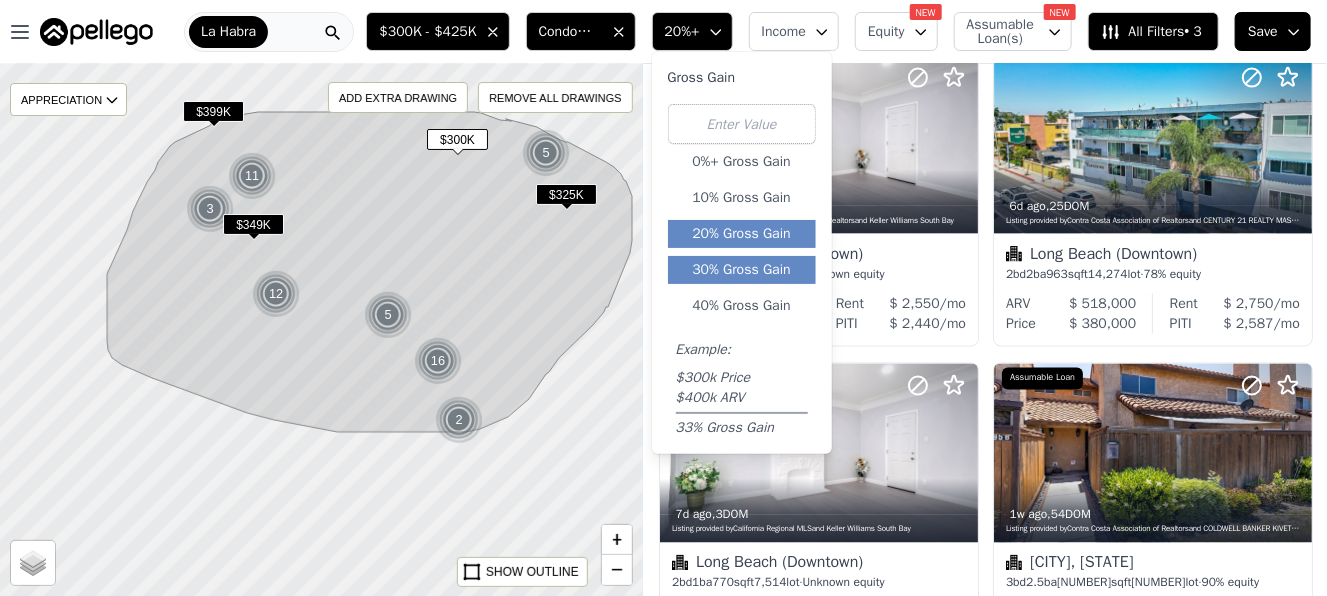 click on "30% Gross Gain" at bounding box center [742, 270] 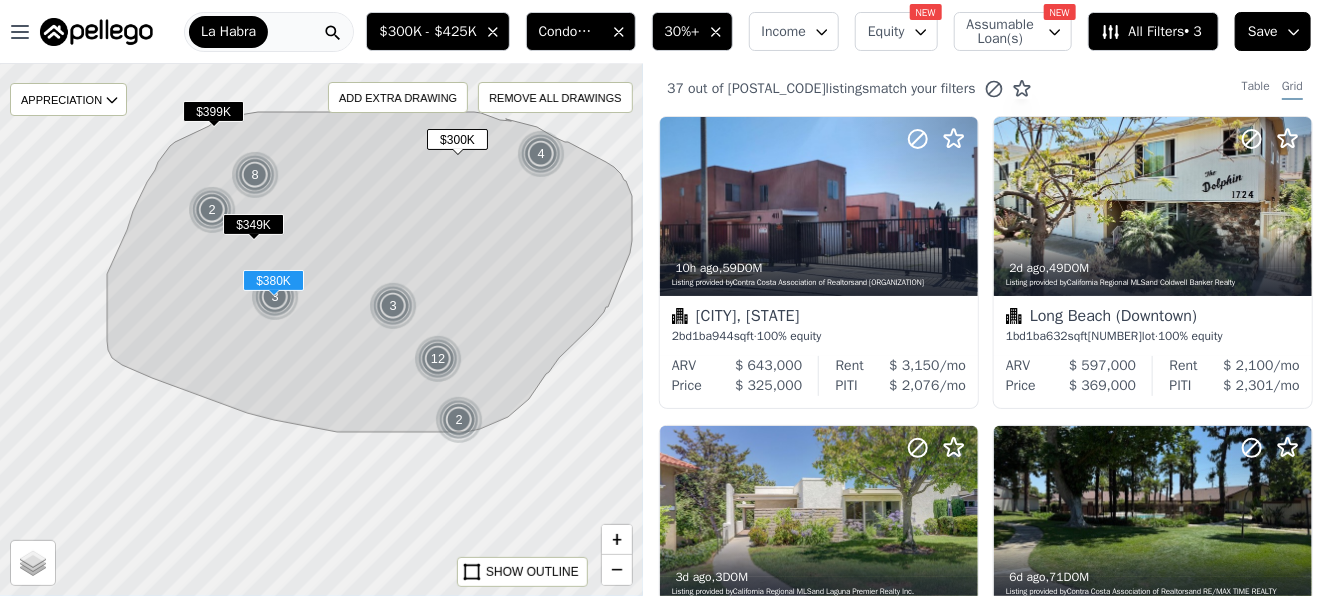scroll, scrollTop: 0, scrollLeft: 0, axis: both 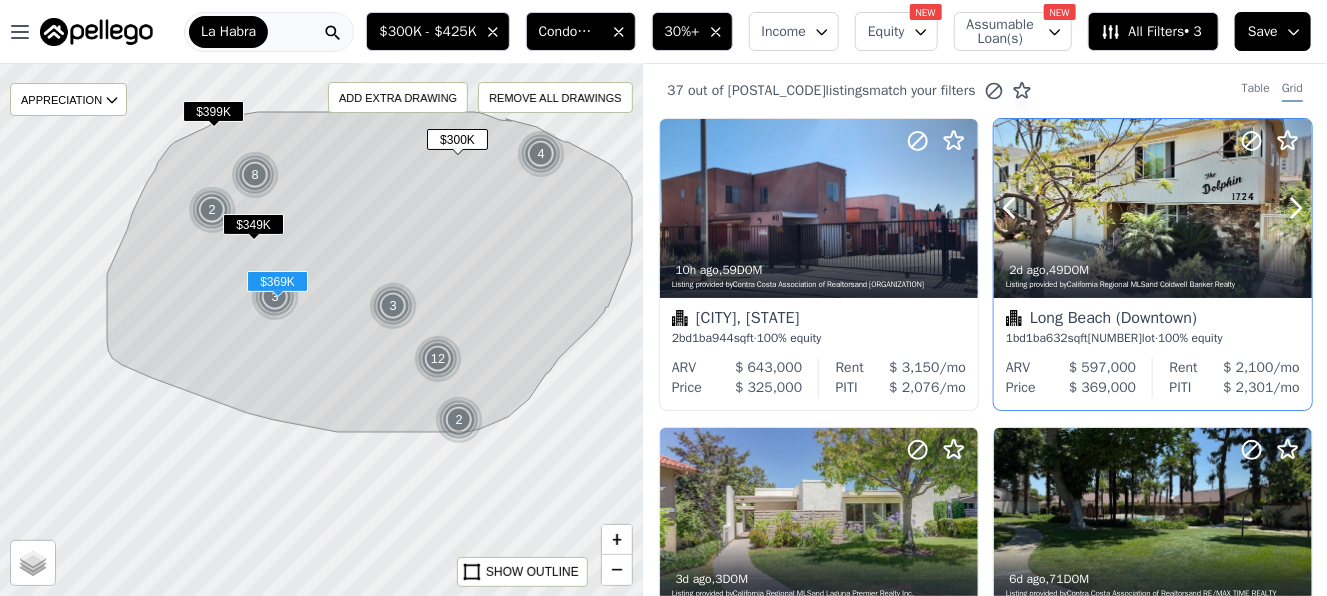 click at bounding box center [1153, 208] 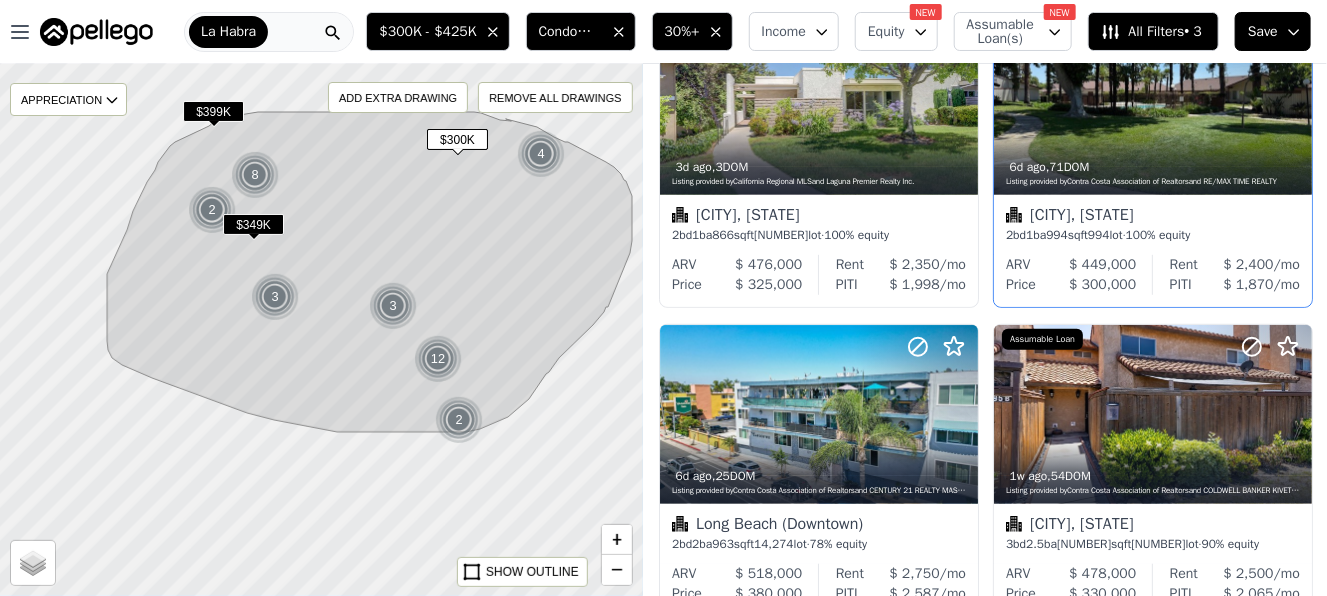scroll, scrollTop: 600, scrollLeft: 0, axis: vertical 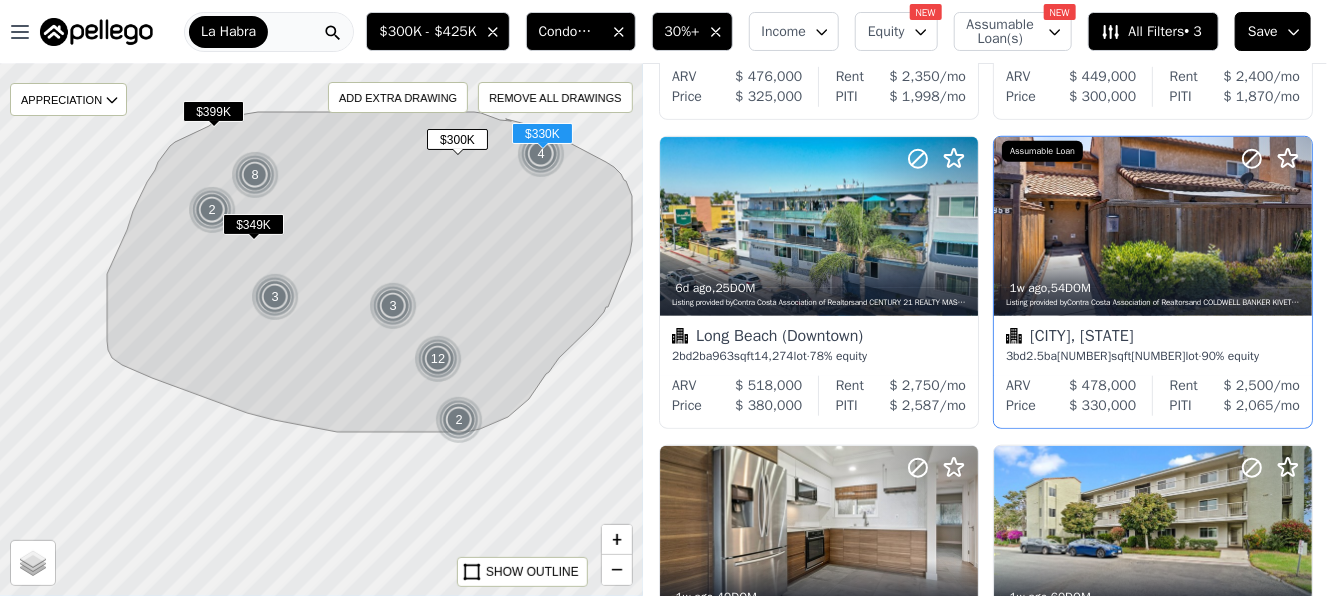 click on "Fontana, CA" at bounding box center (1153, 338) 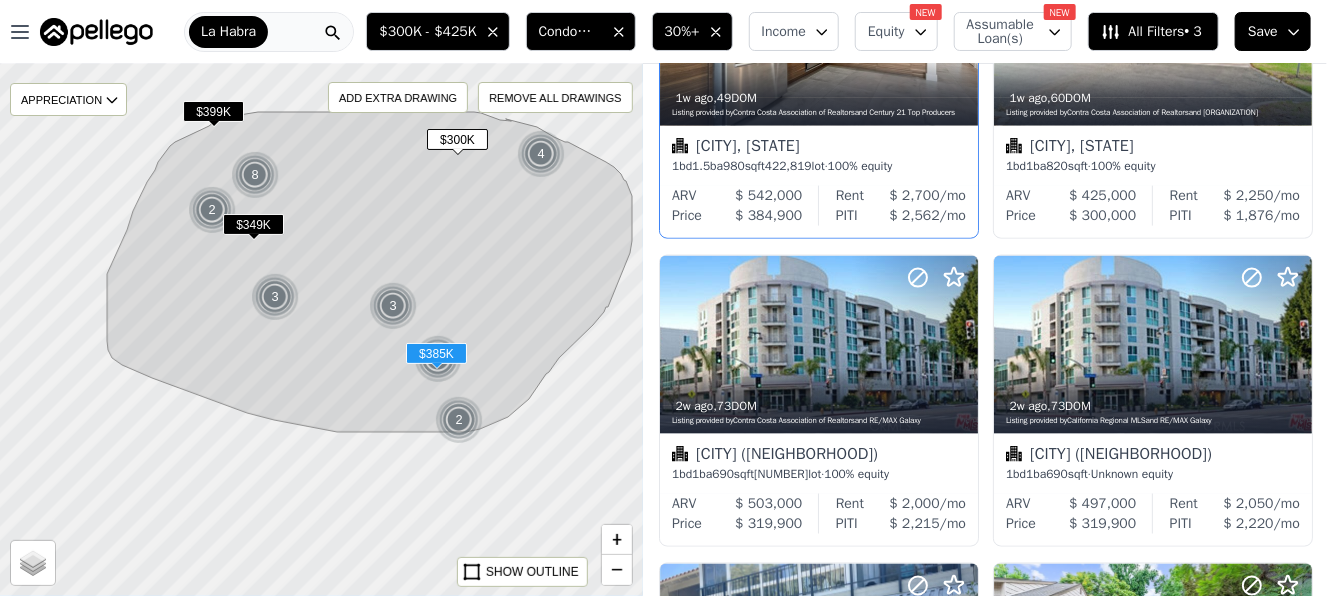scroll, scrollTop: 1100, scrollLeft: 0, axis: vertical 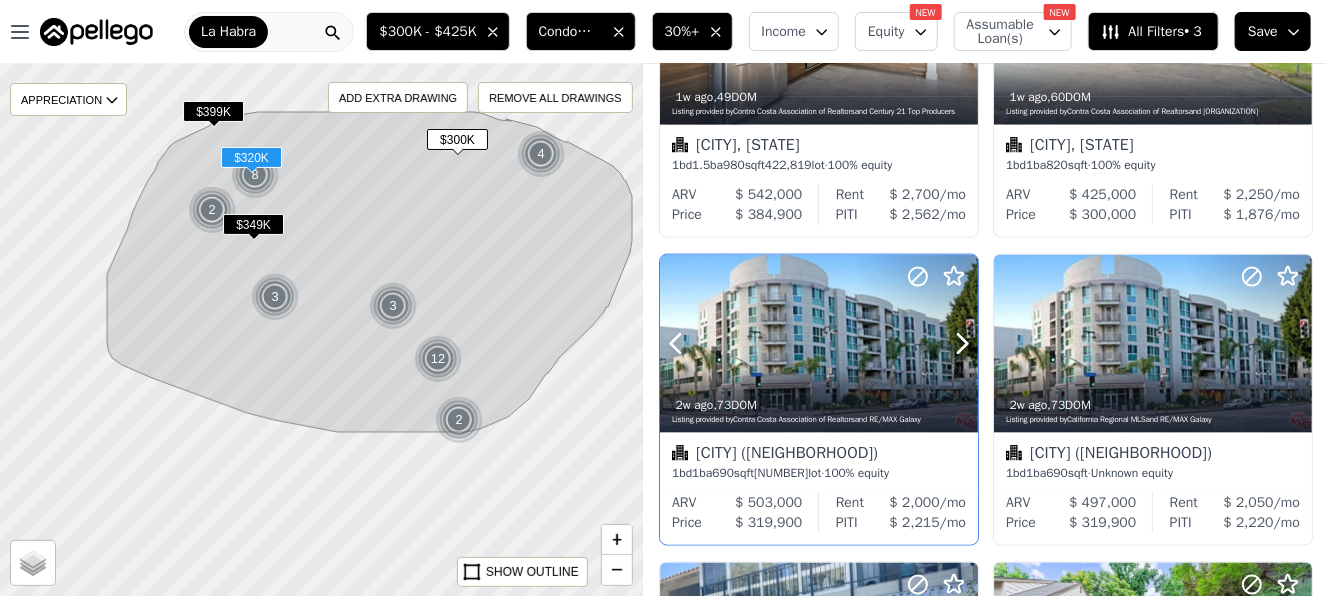 click at bounding box center [700, 344] 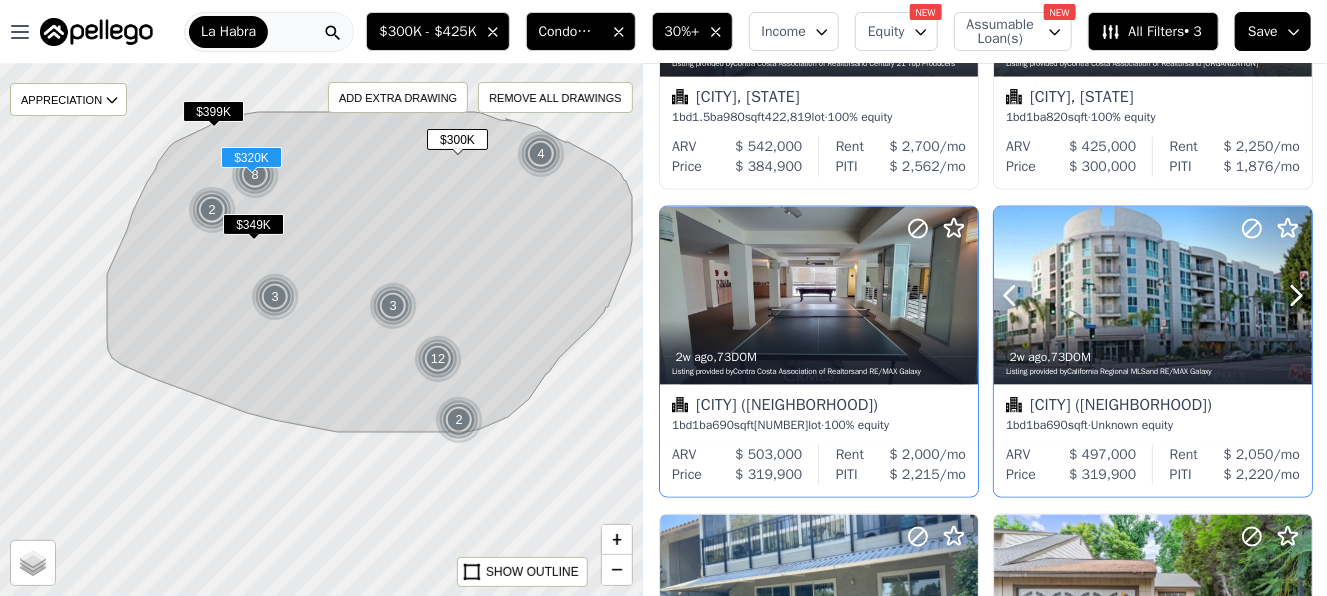 scroll, scrollTop: 1399, scrollLeft: 0, axis: vertical 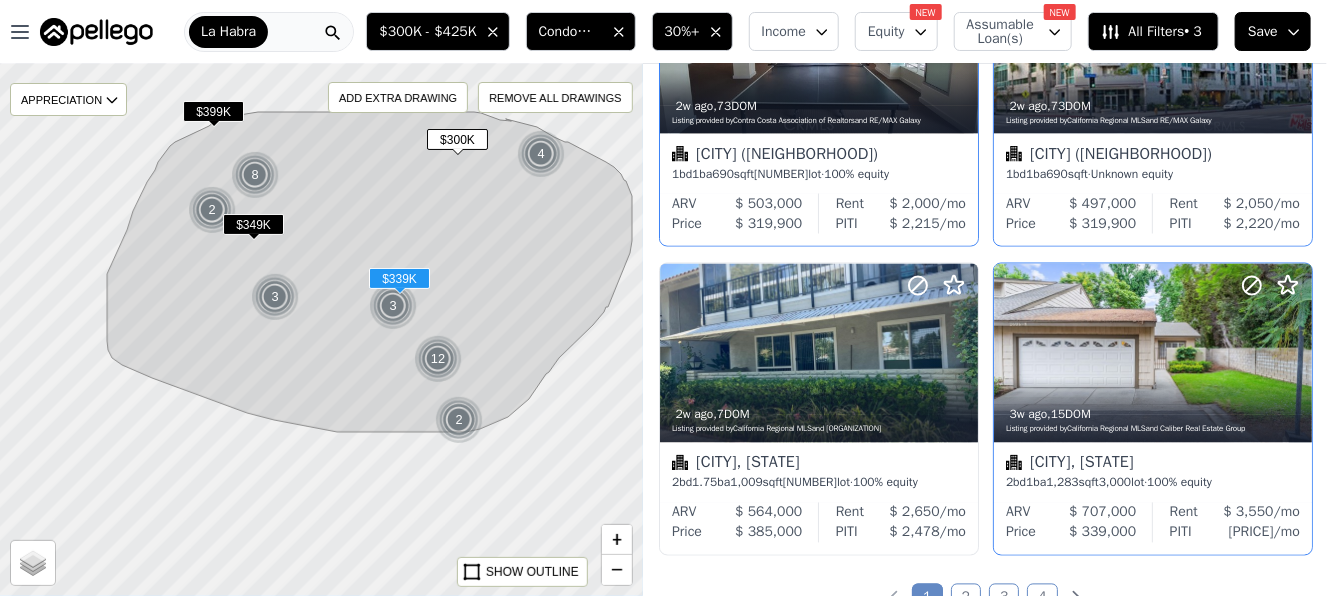 click on "Santa Ana, CA" at bounding box center [1153, 465] 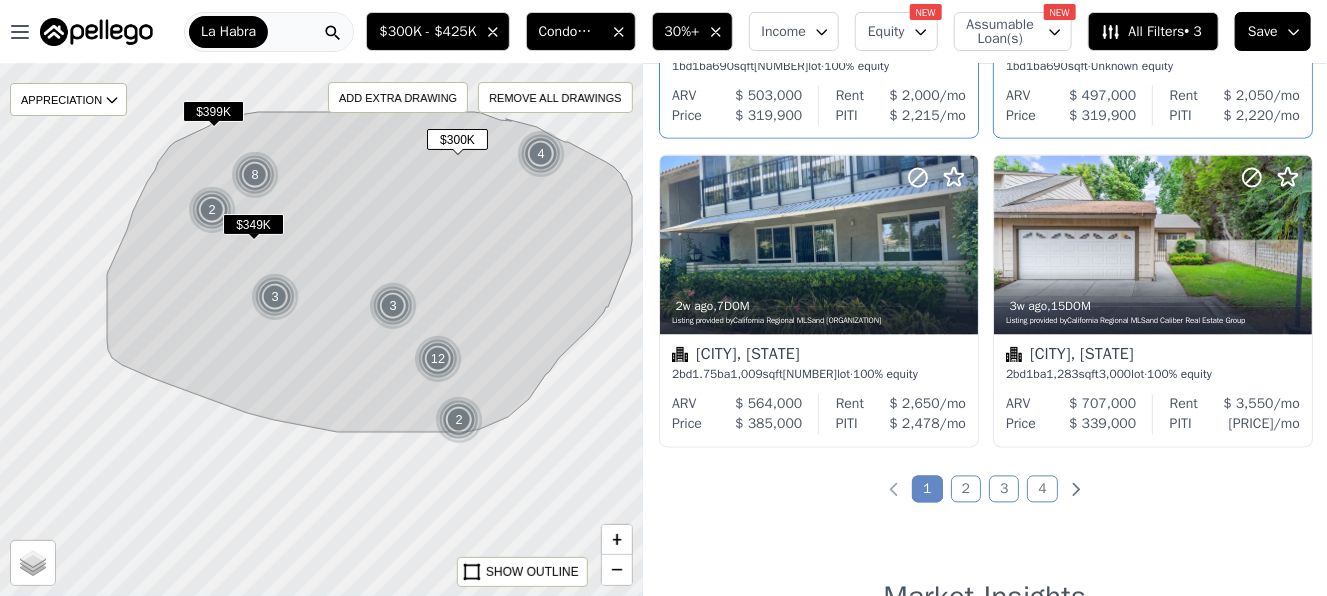 scroll, scrollTop: 1500, scrollLeft: 0, axis: vertical 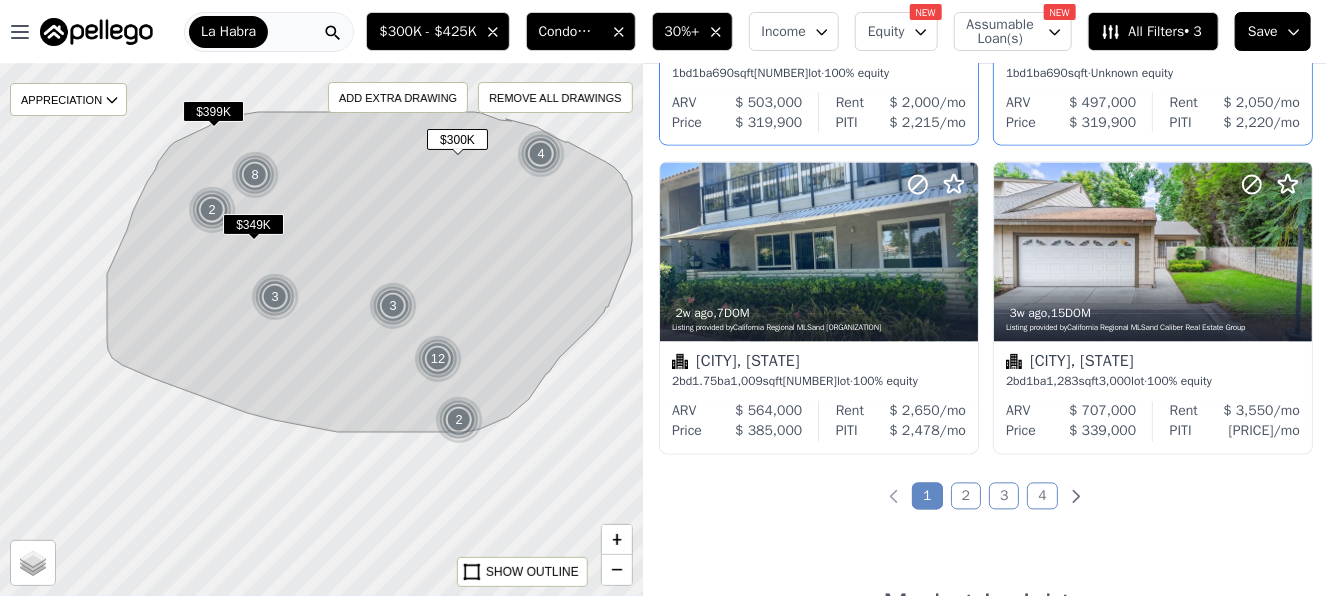 click on "2" at bounding box center [966, 496] 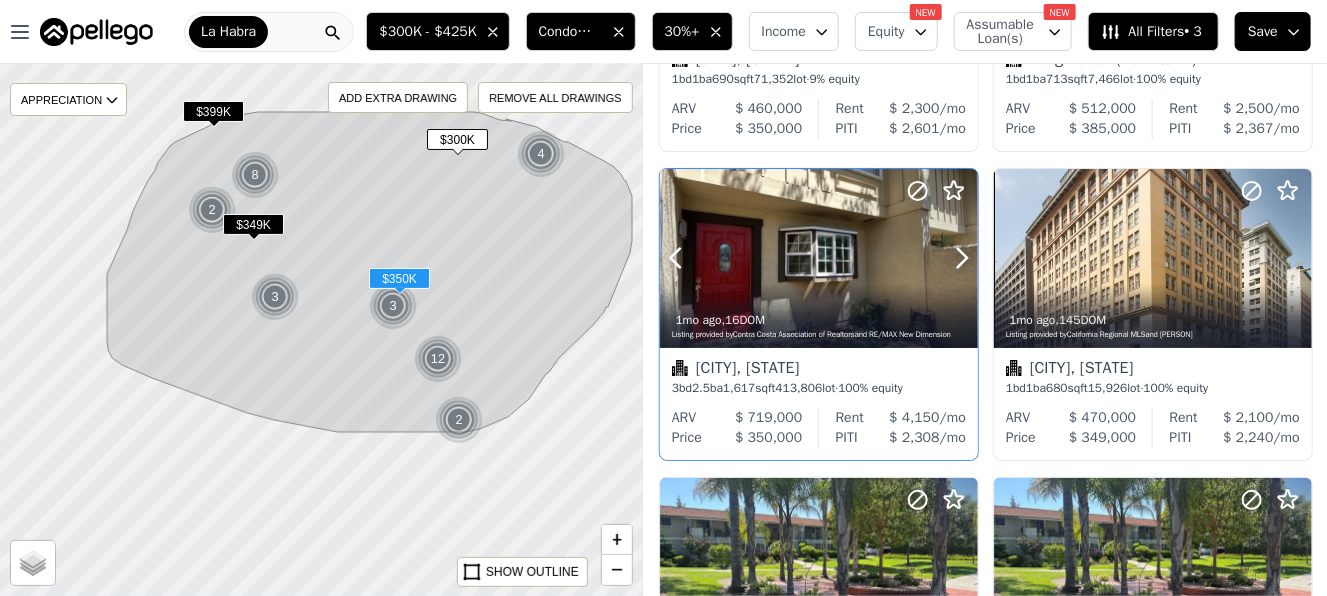 scroll, scrollTop: 299, scrollLeft: 0, axis: vertical 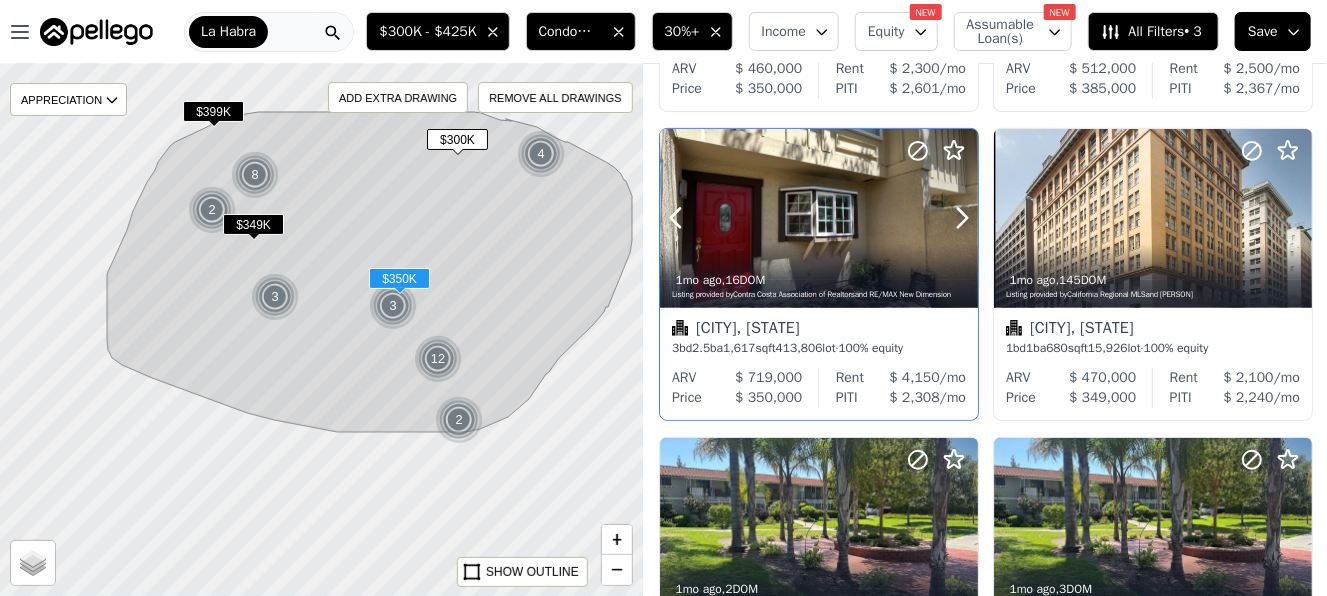 click on "1mo ago ,  16  DOM Listing provided by  Contra Costa Association of Realtors  and RE/MAX New Dimension" at bounding box center (819, 284) 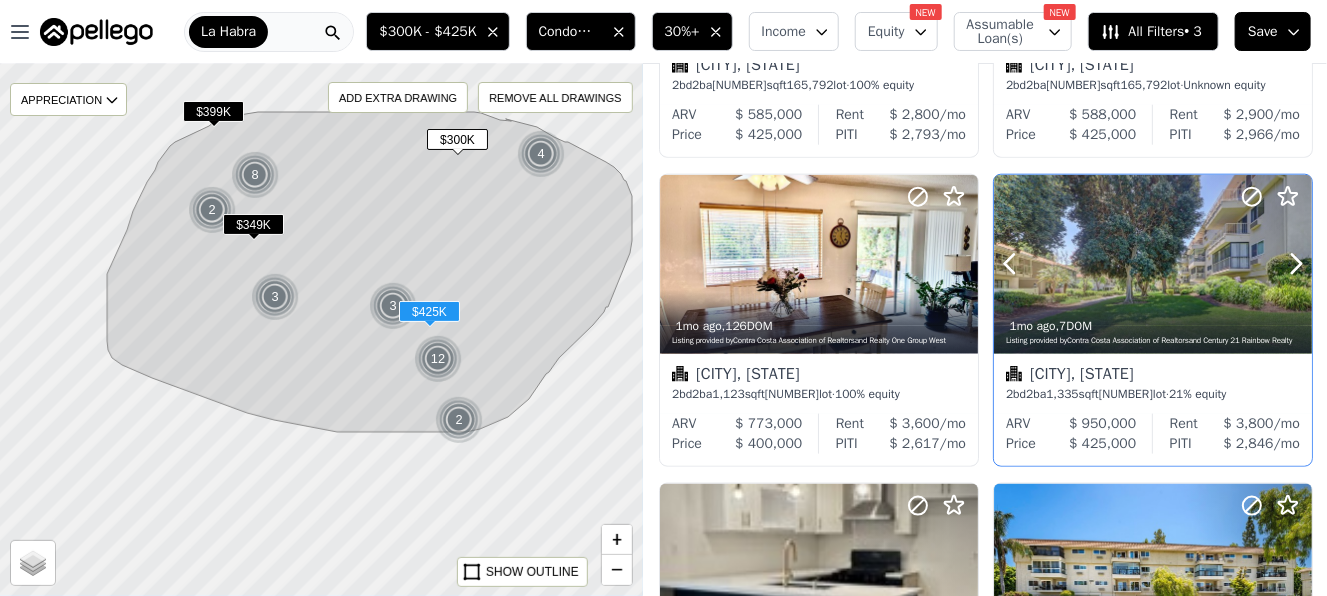 scroll, scrollTop: 899, scrollLeft: 0, axis: vertical 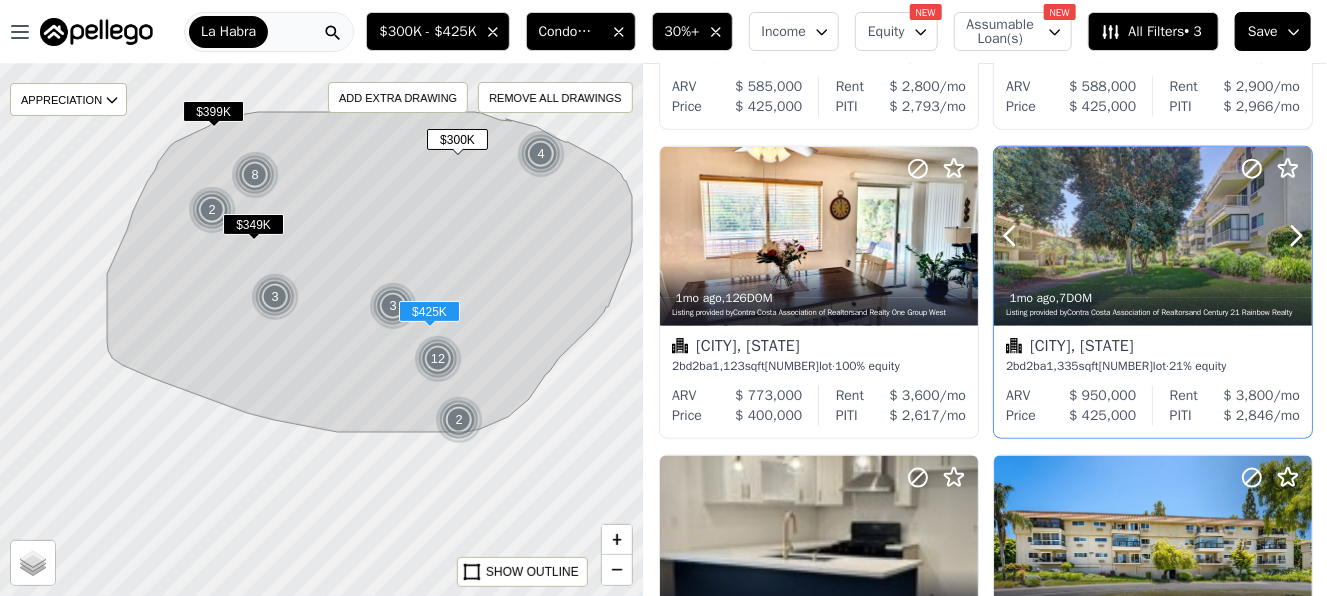 click at bounding box center [1034, 236] 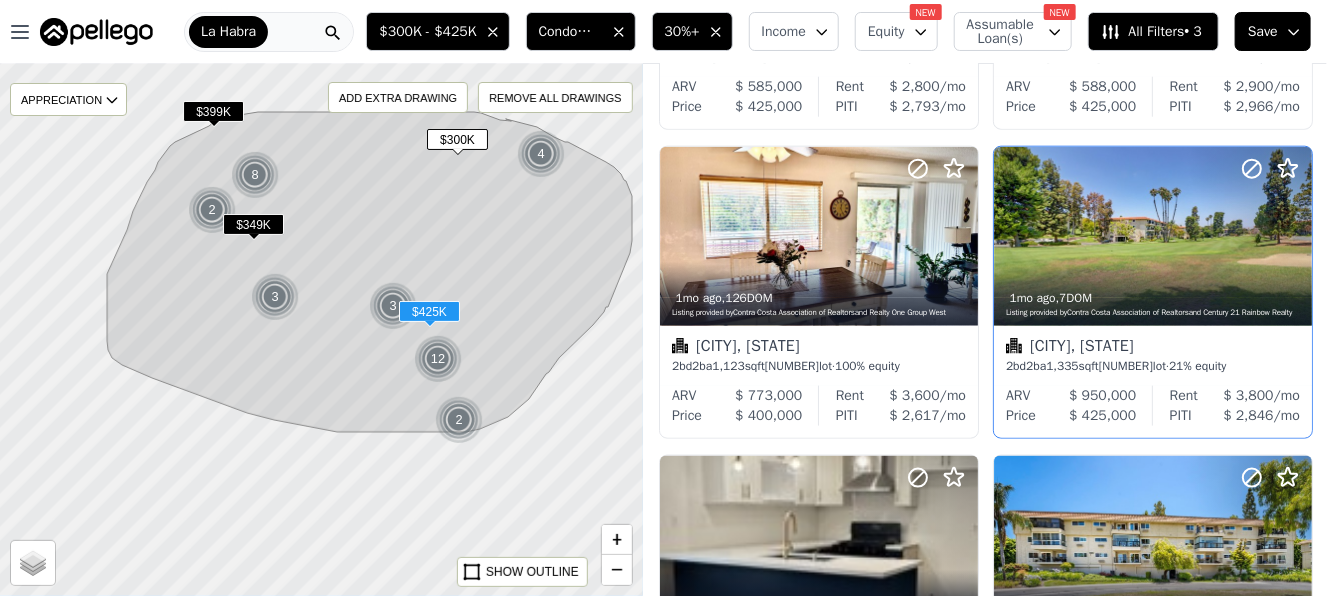 click on "Irvine, CA" at bounding box center (1153, 348) 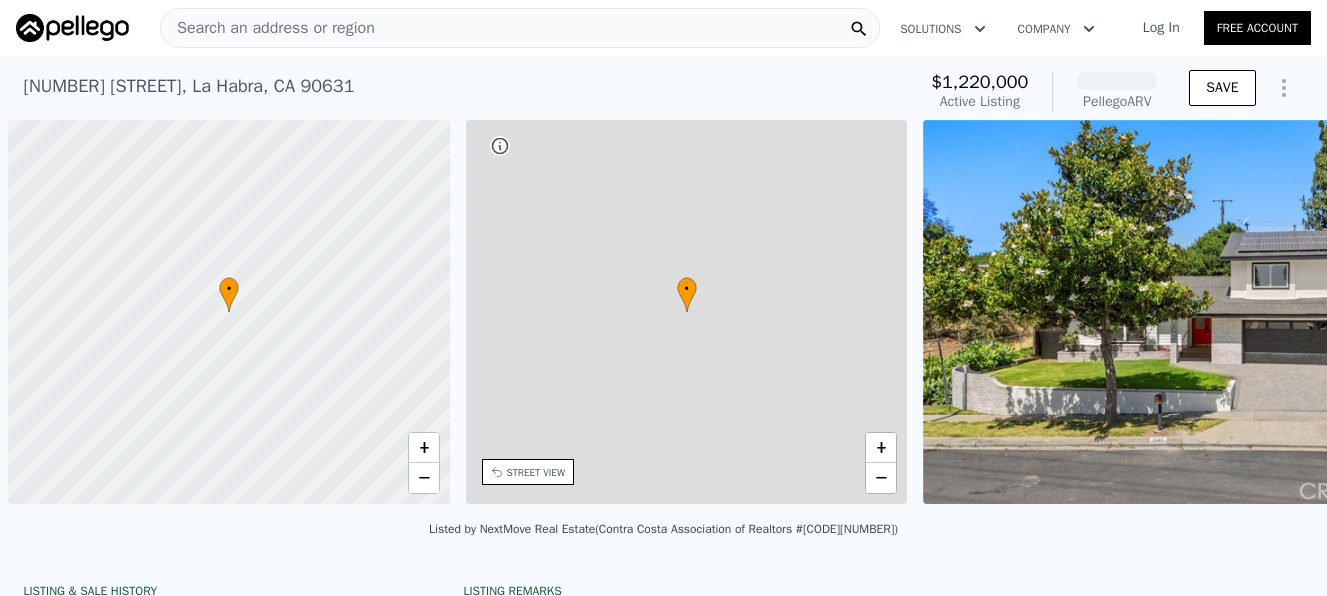 scroll, scrollTop: 0, scrollLeft: 0, axis: both 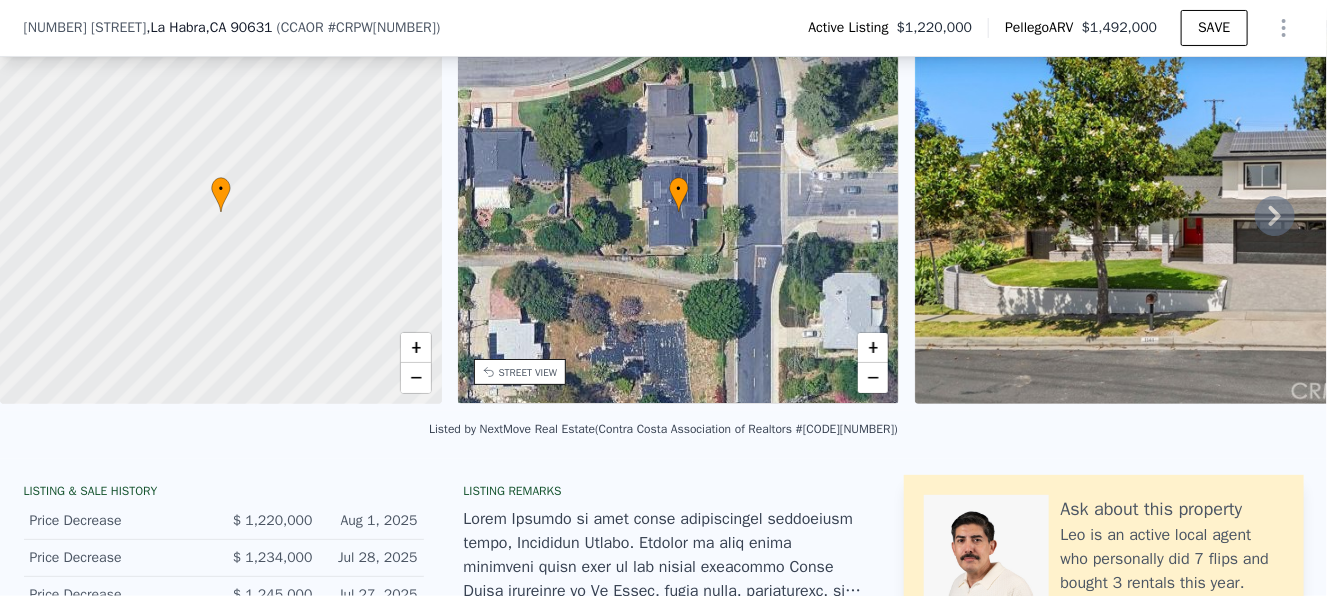 click 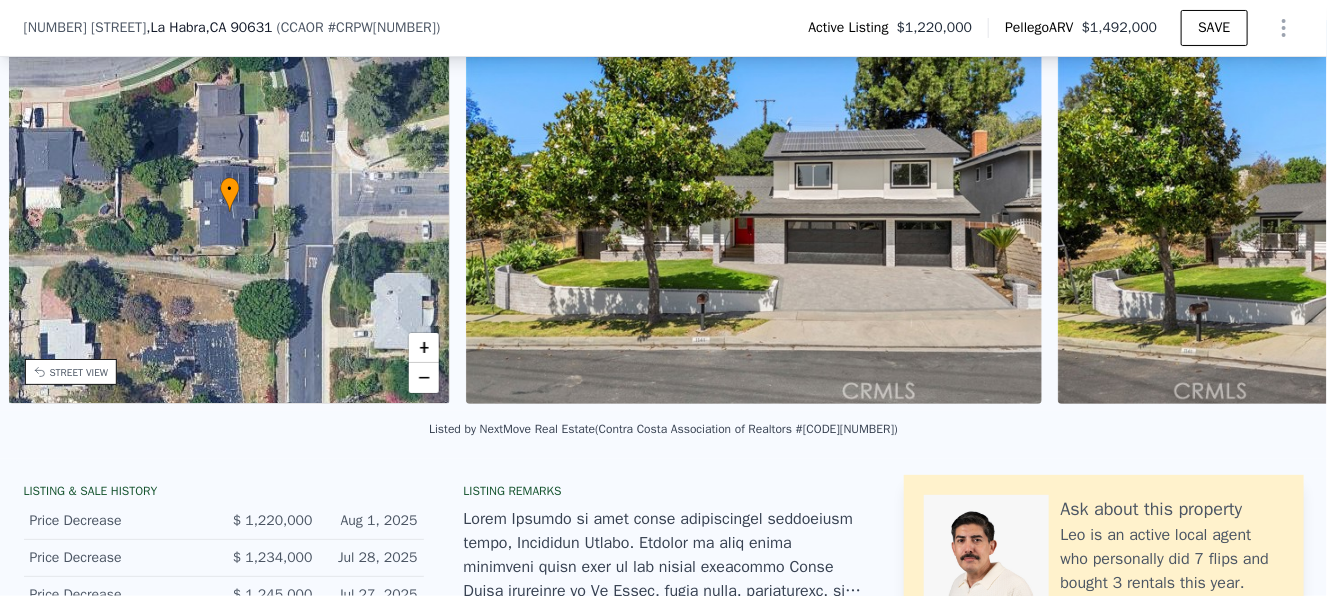 scroll, scrollTop: 0, scrollLeft: 465, axis: horizontal 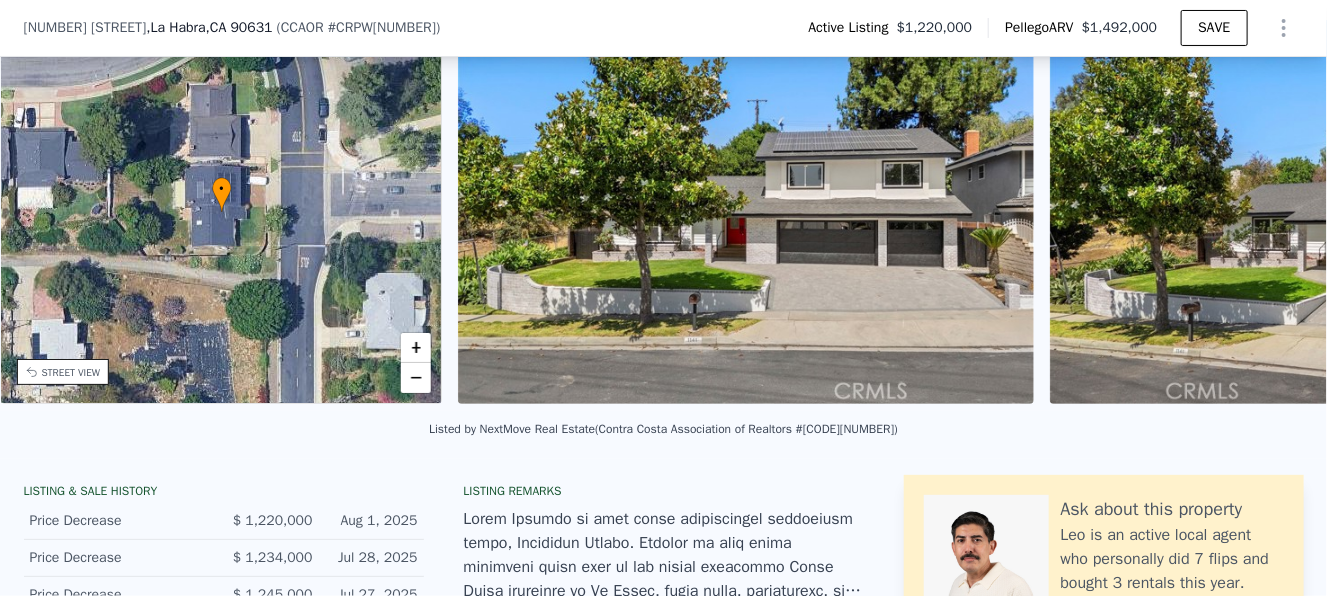 click at bounding box center (1338, 212) 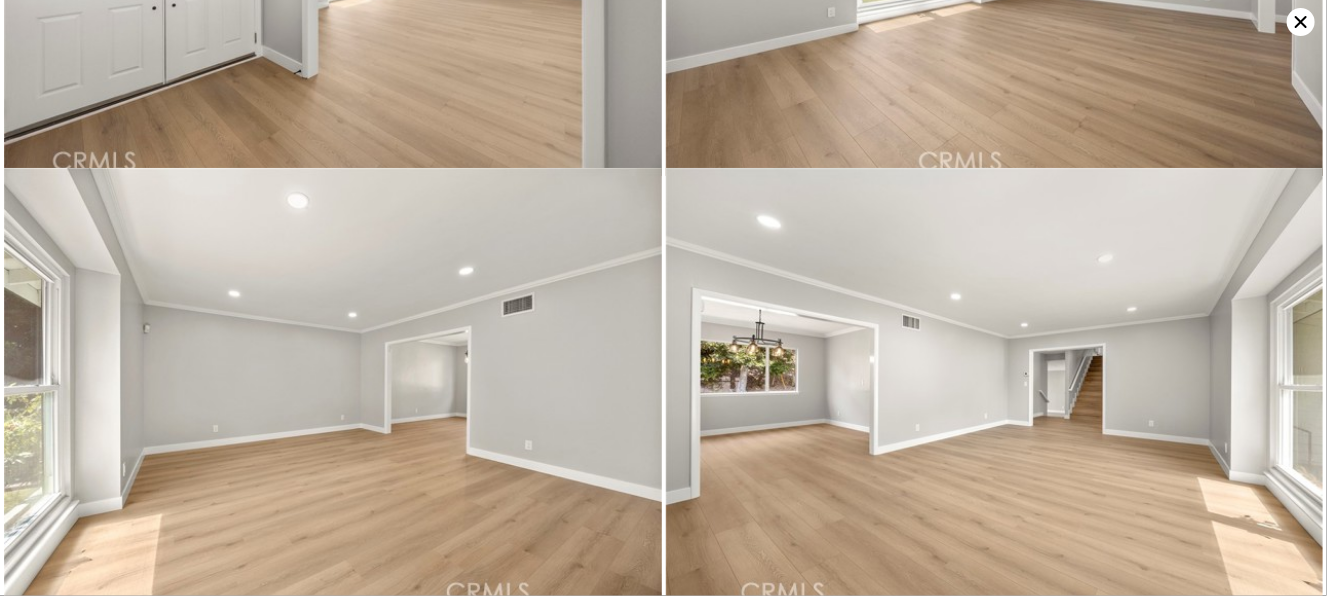 scroll, scrollTop: 3016, scrollLeft: 0, axis: vertical 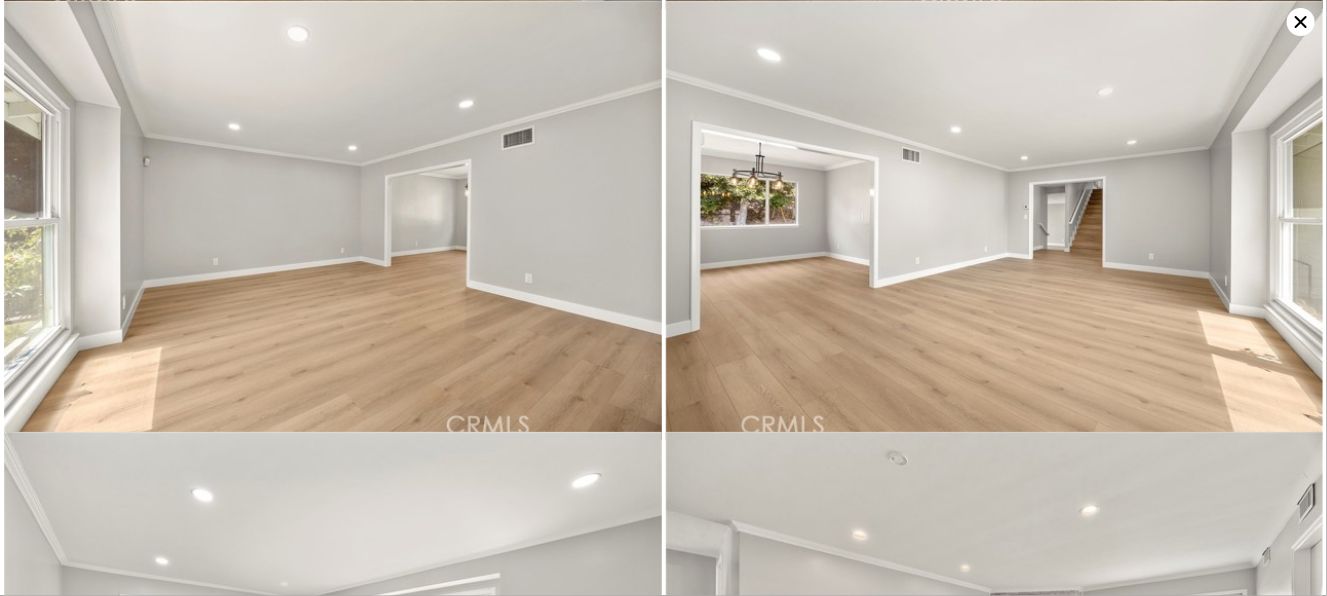 click 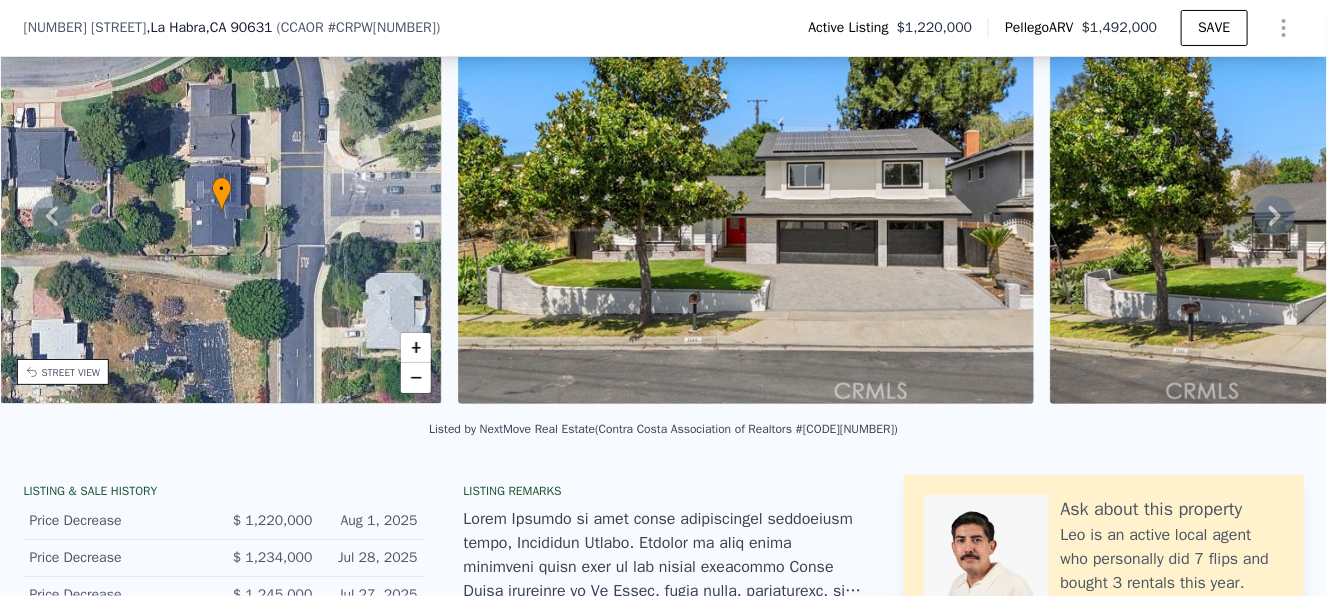 scroll, scrollTop: 0, scrollLeft: 0, axis: both 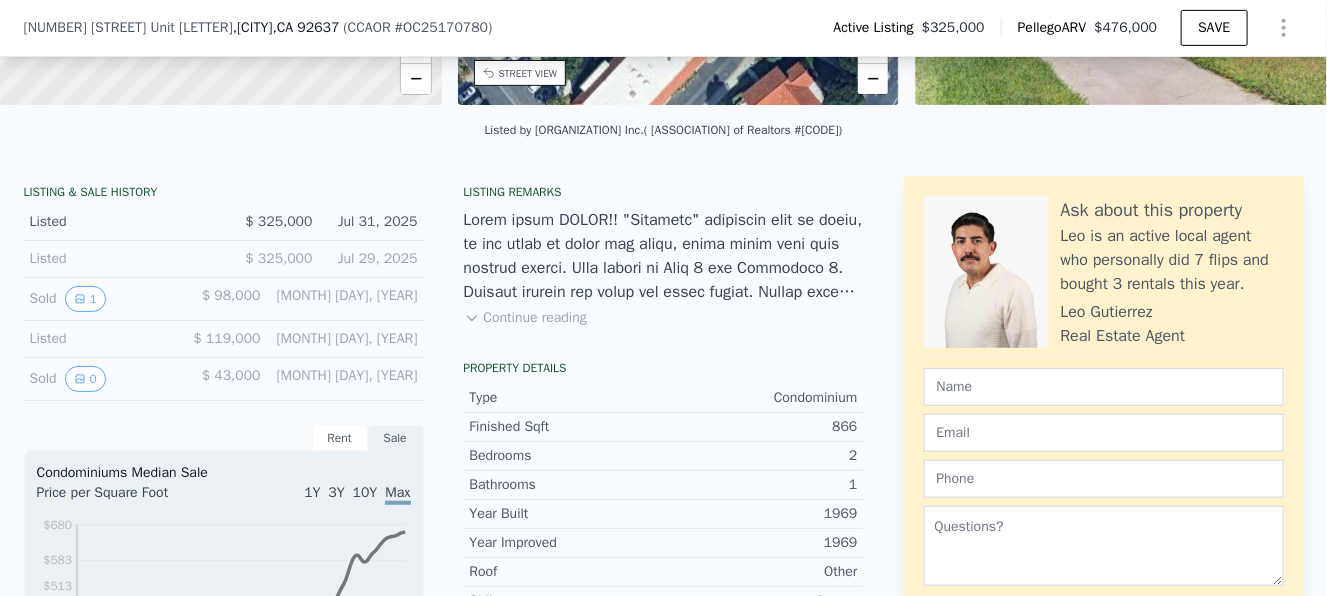 click on "Continue reading" at bounding box center [525, 318] 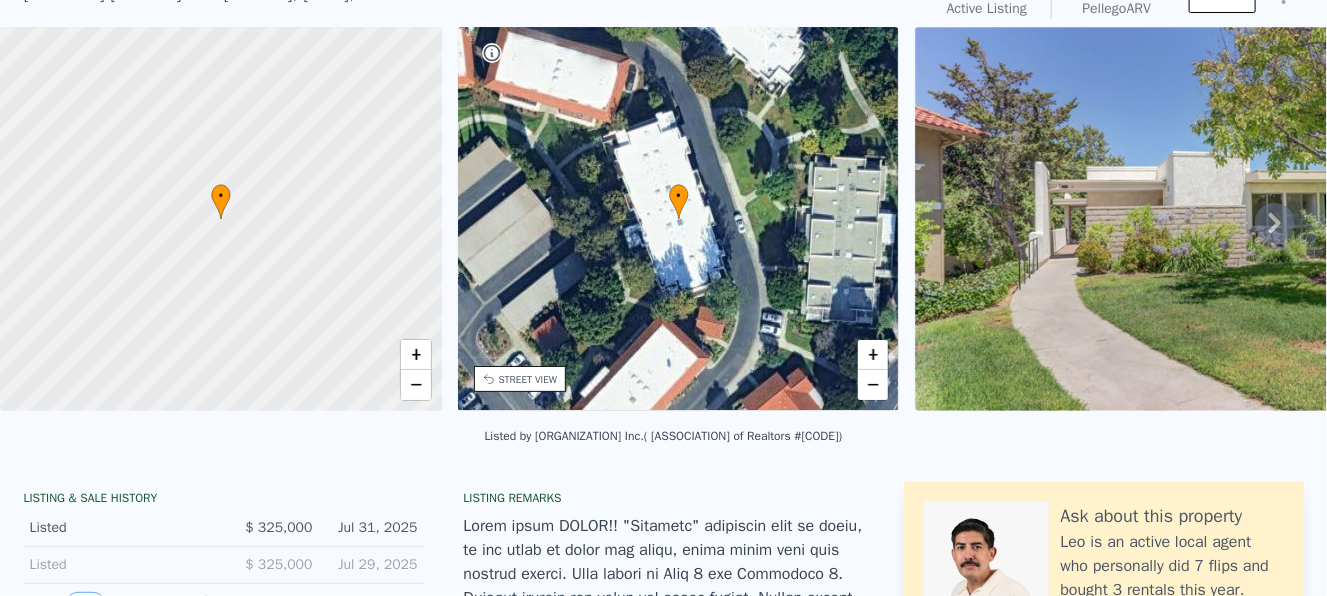 scroll, scrollTop: 0, scrollLeft: 0, axis: both 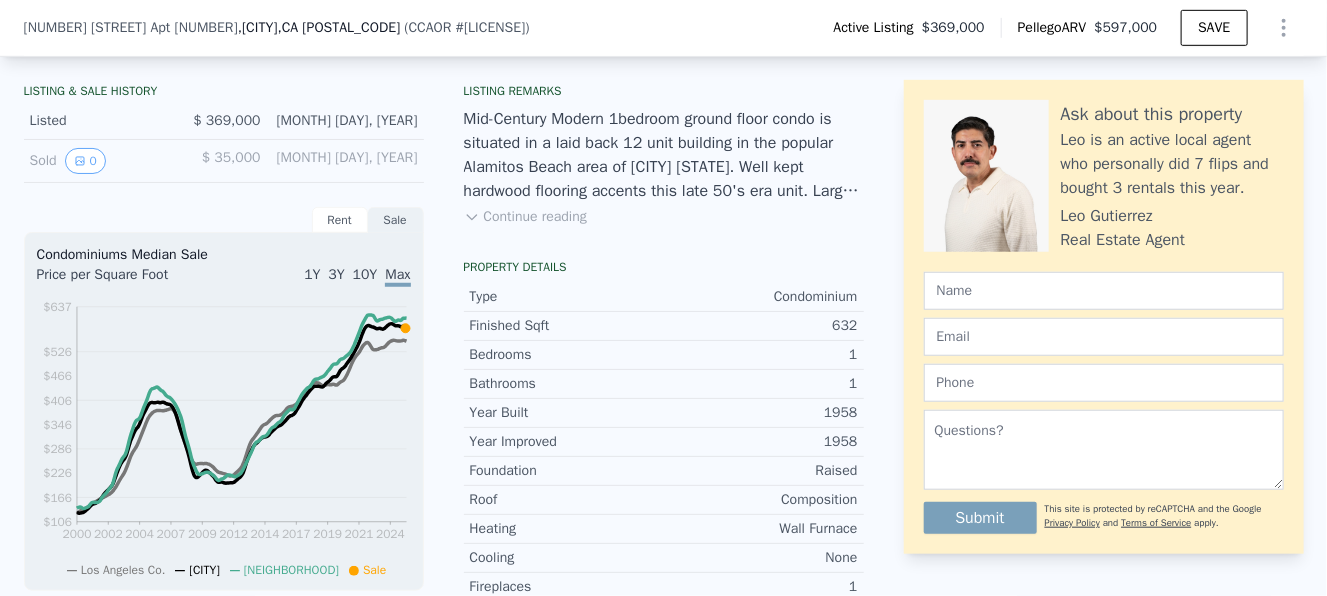 click on "Continue reading" at bounding box center [525, 217] 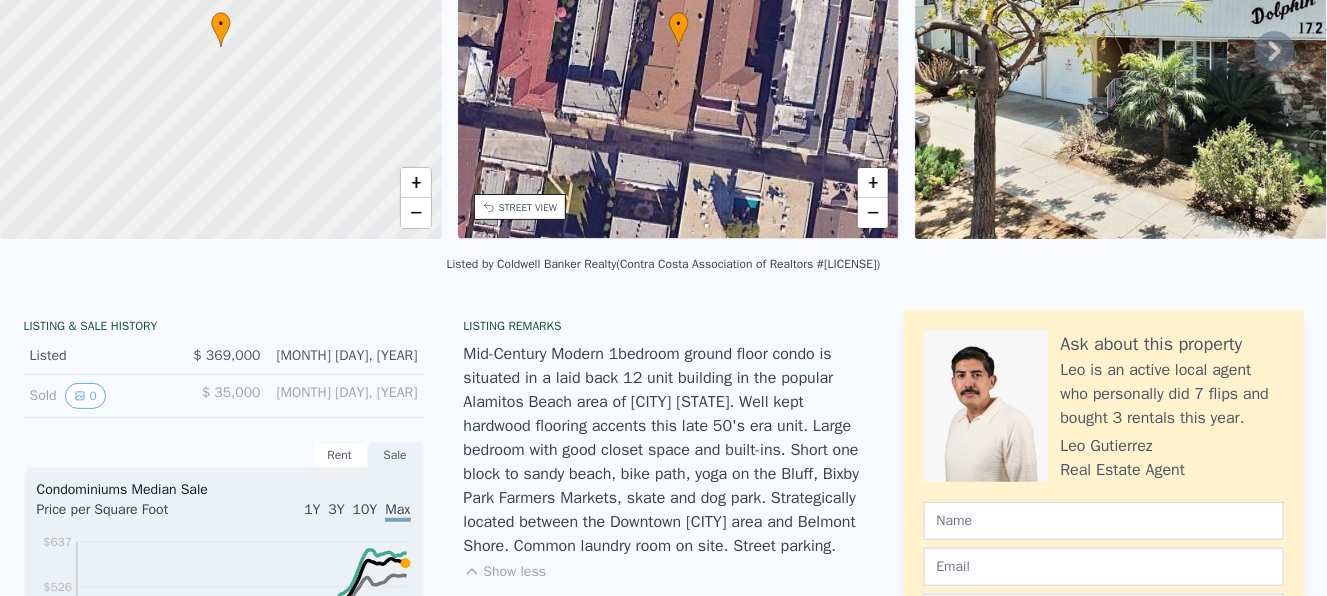 scroll, scrollTop: 7, scrollLeft: 0, axis: vertical 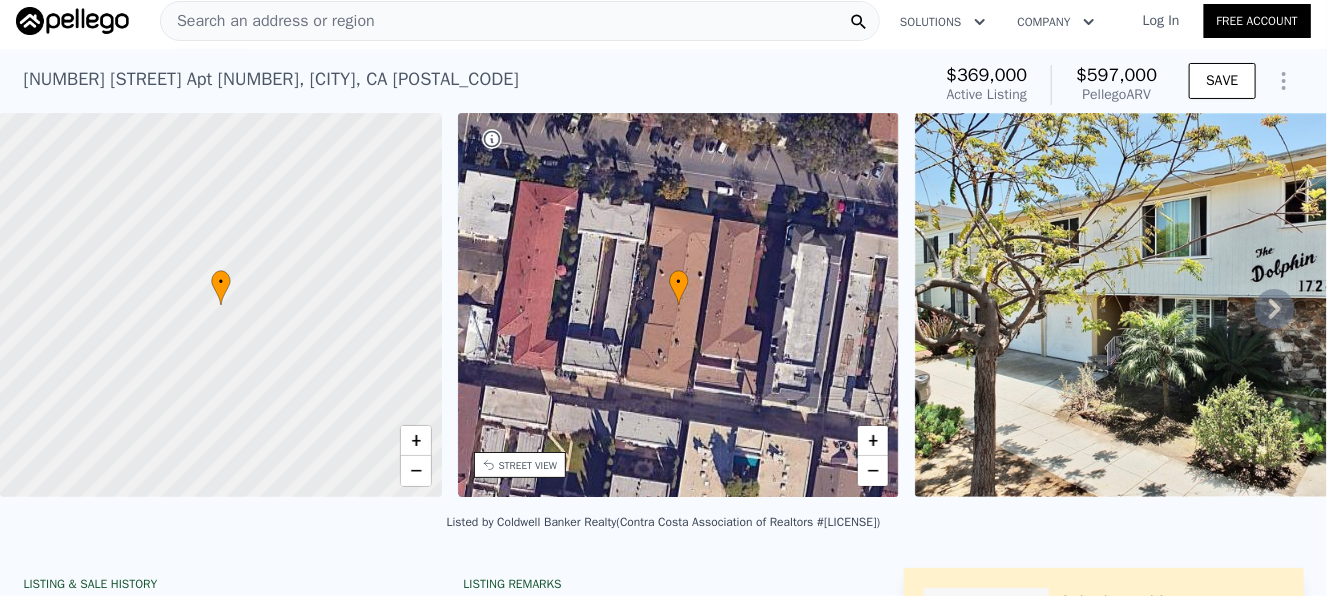 click at bounding box center [1171, 305] 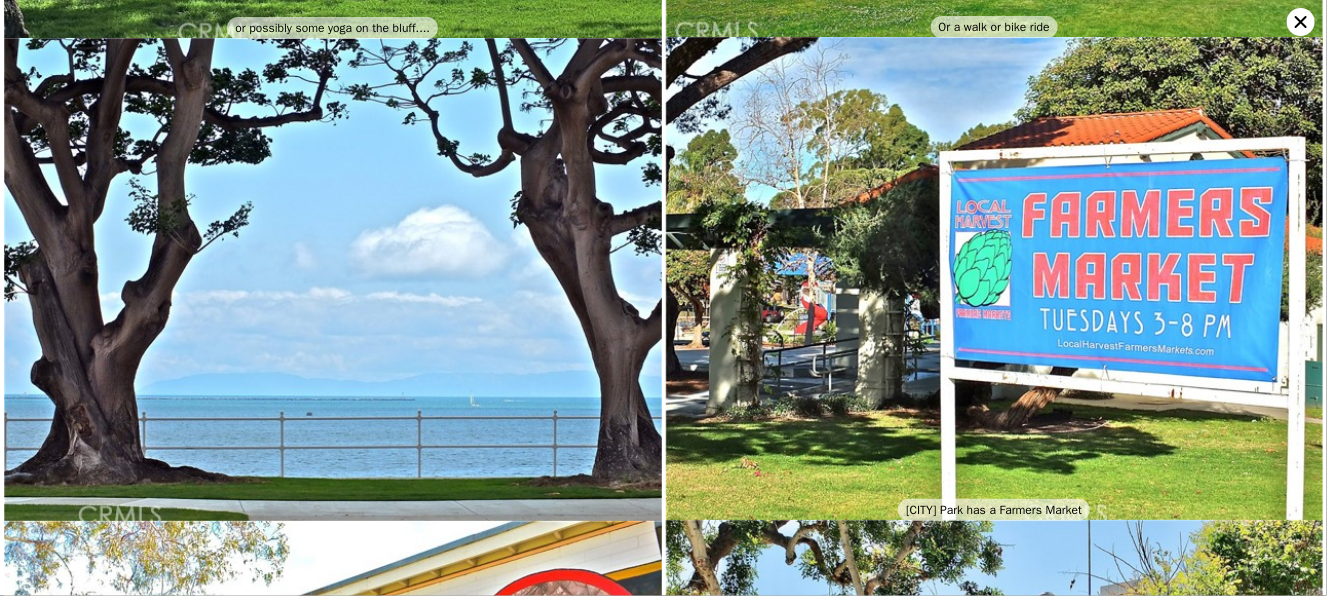 scroll, scrollTop: 6289, scrollLeft: 0, axis: vertical 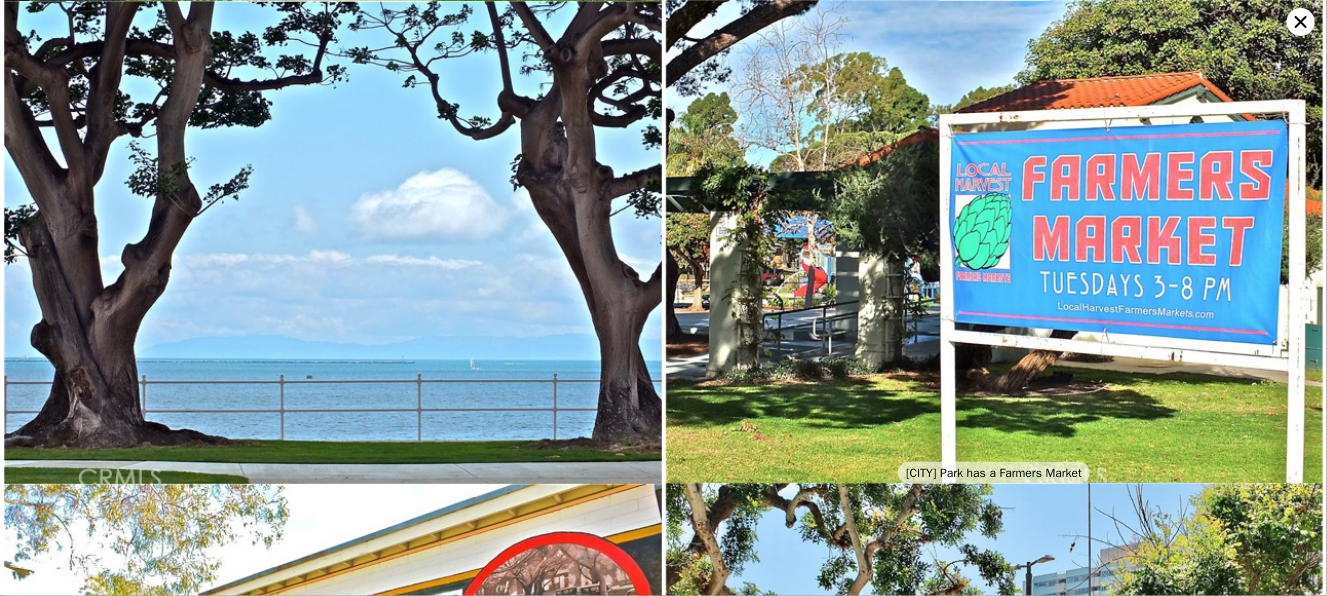 click 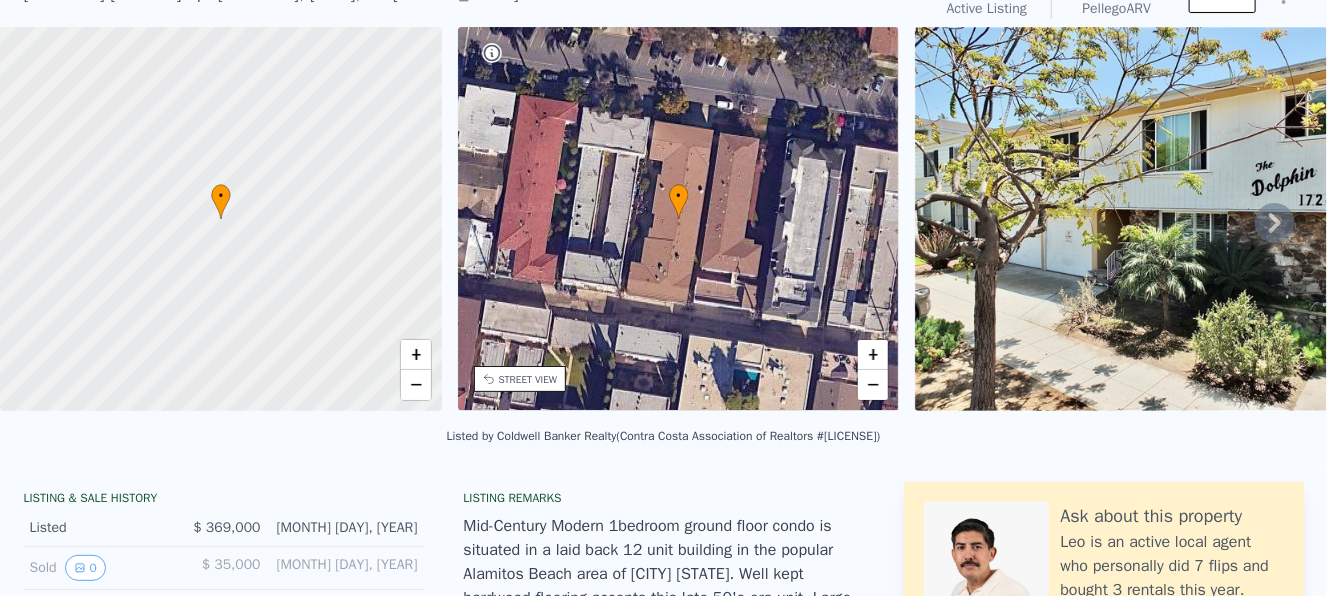 scroll, scrollTop: 0, scrollLeft: 0, axis: both 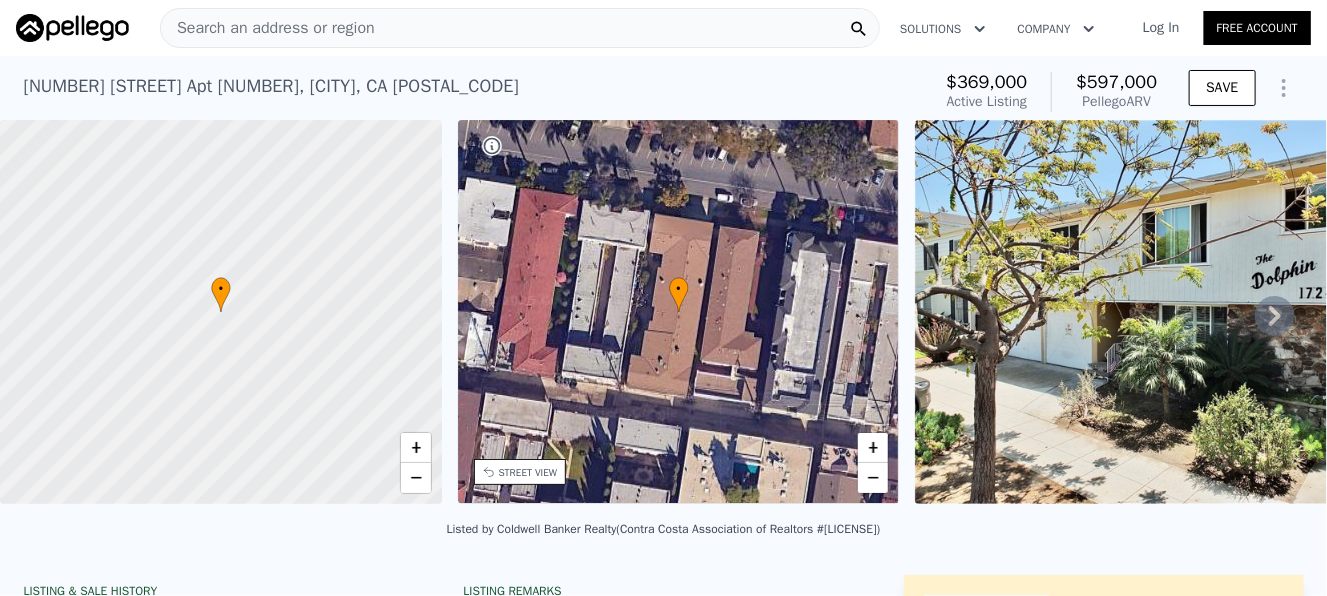 click 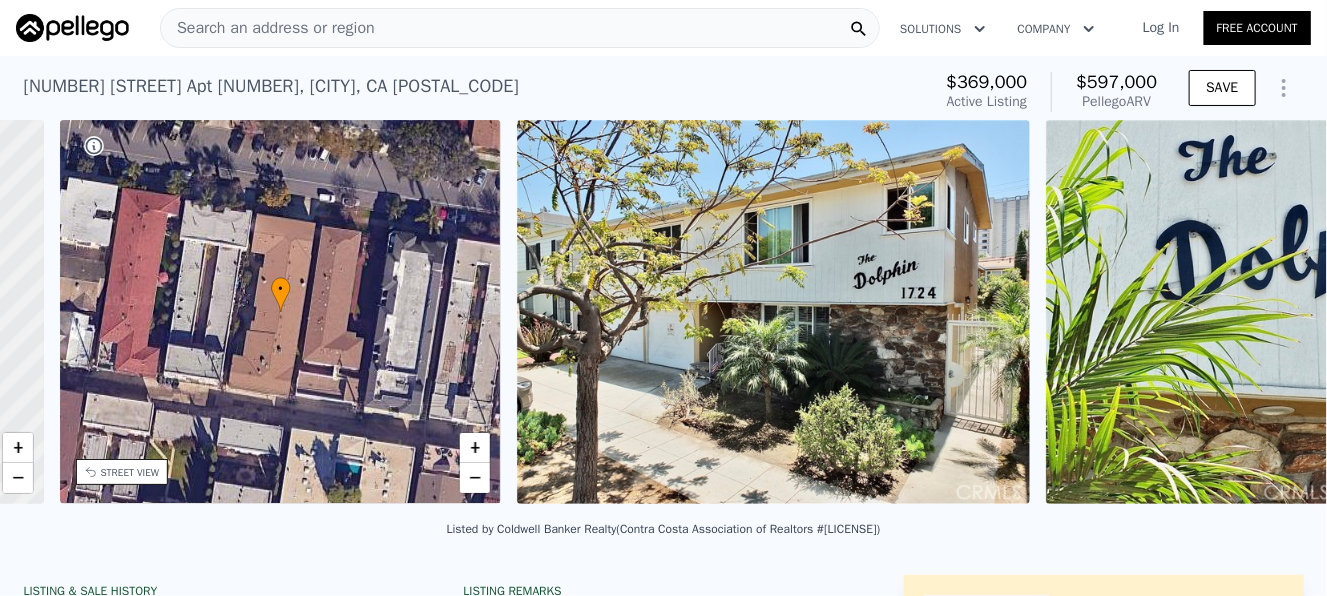 scroll, scrollTop: 0, scrollLeft: 465, axis: horizontal 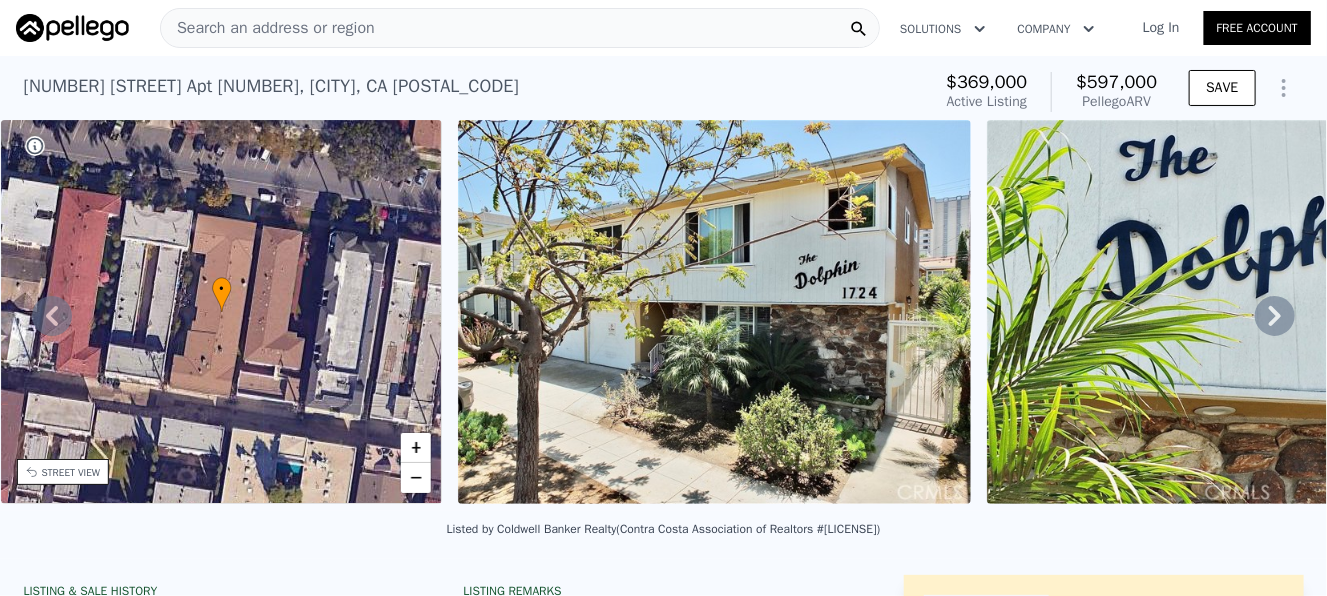 click at bounding box center [1243, 312] 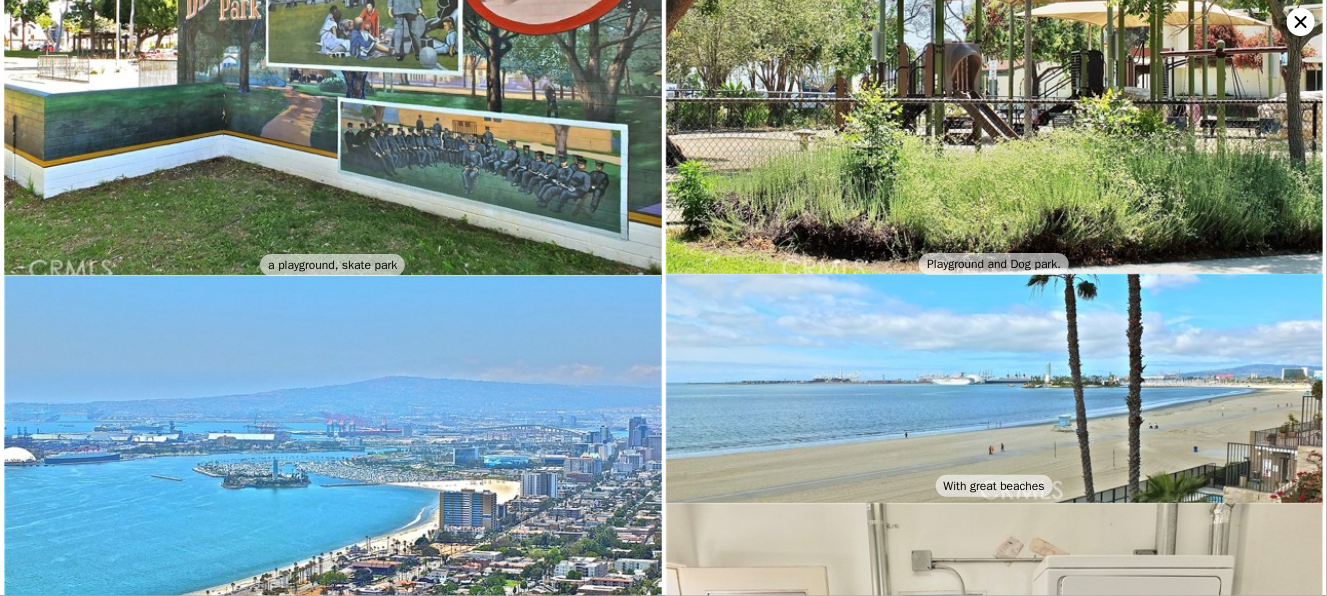 scroll, scrollTop: 7255, scrollLeft: 0, axis: vertical 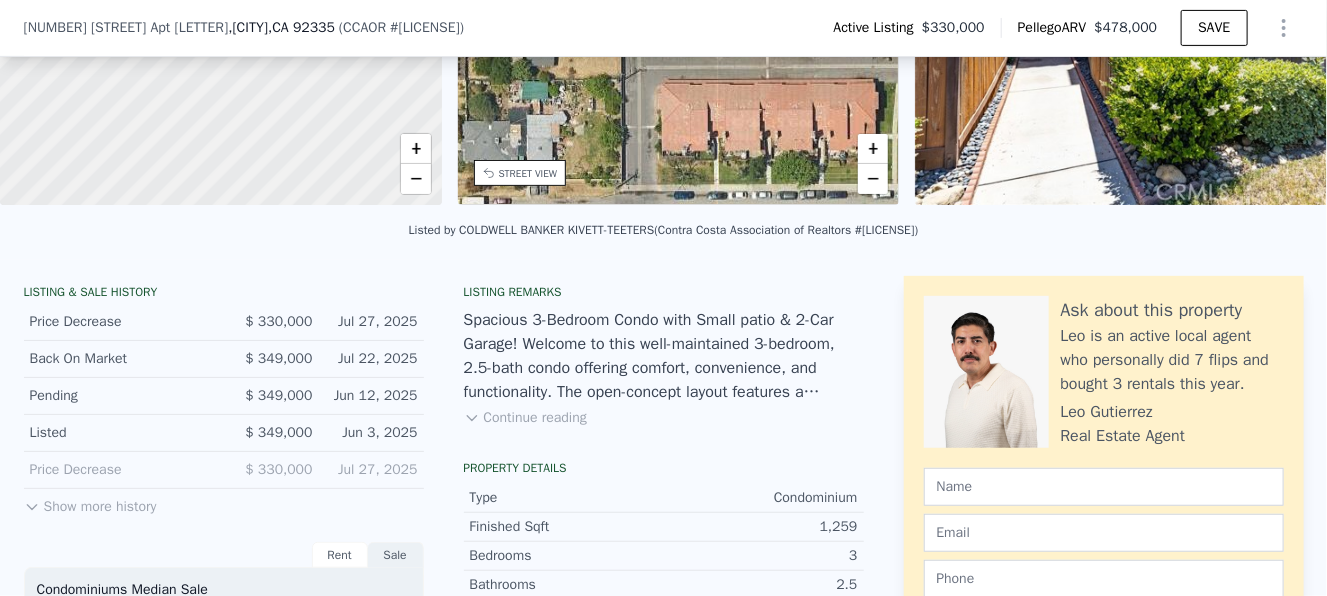 click on "Continue reading" at bounding box center (525, 418) 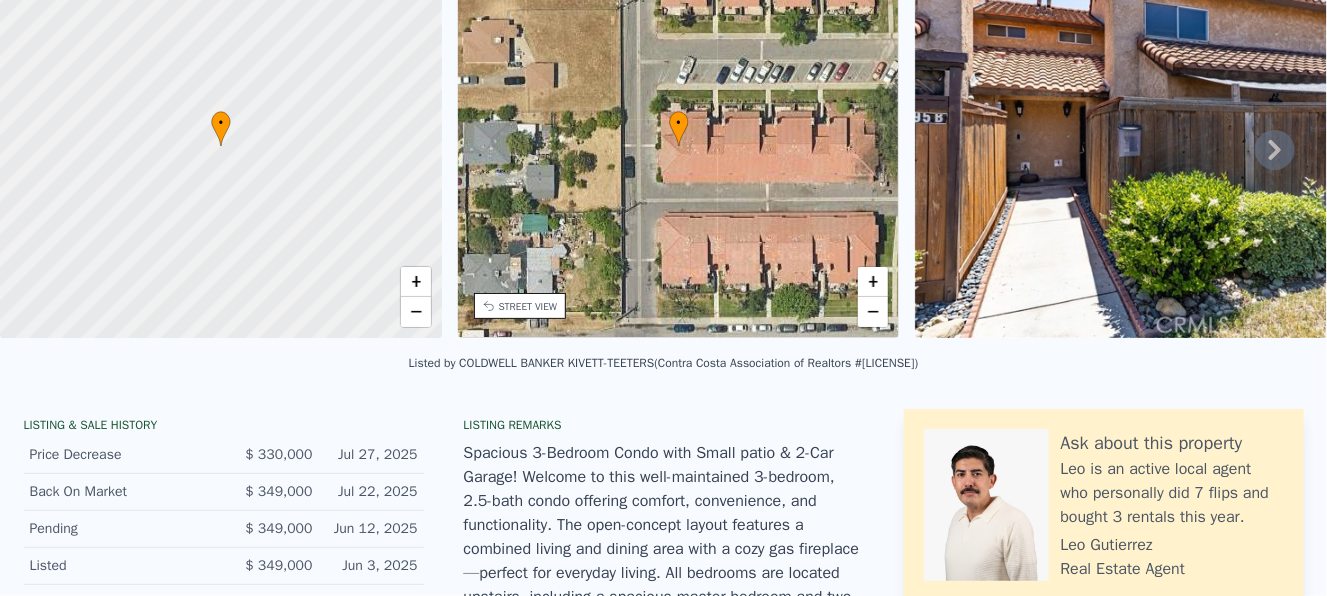scroll, scrollTop: 0, scrollLeft: 0, axis: both 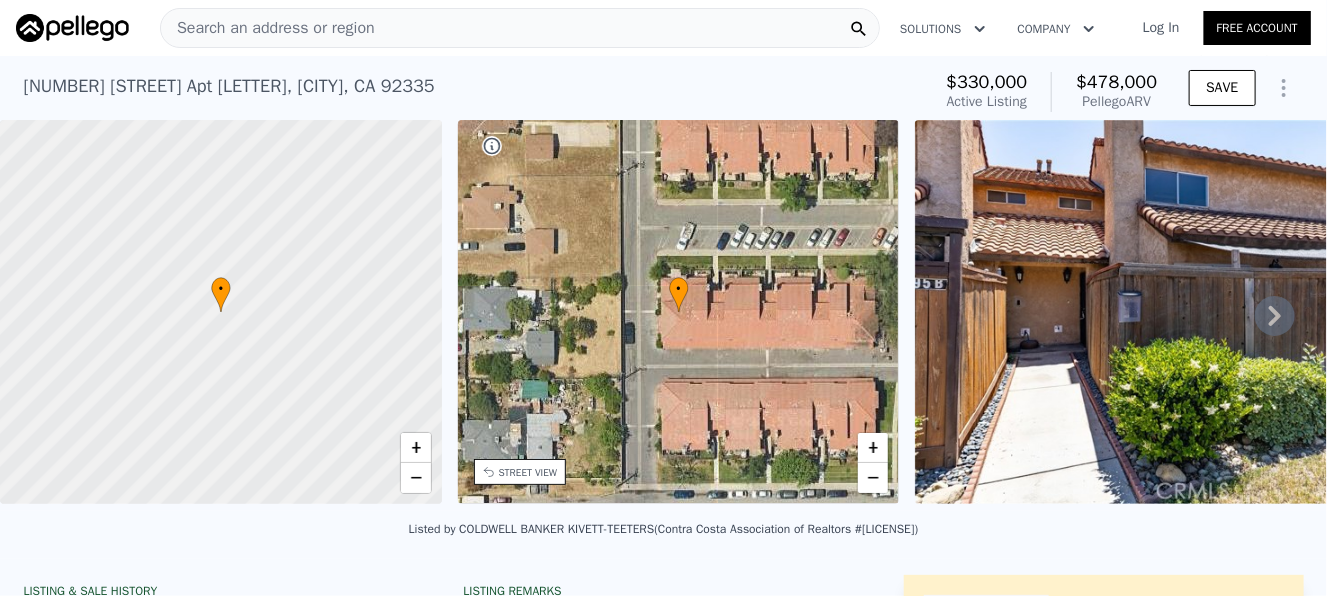 click at bounding box center (1203, 312) 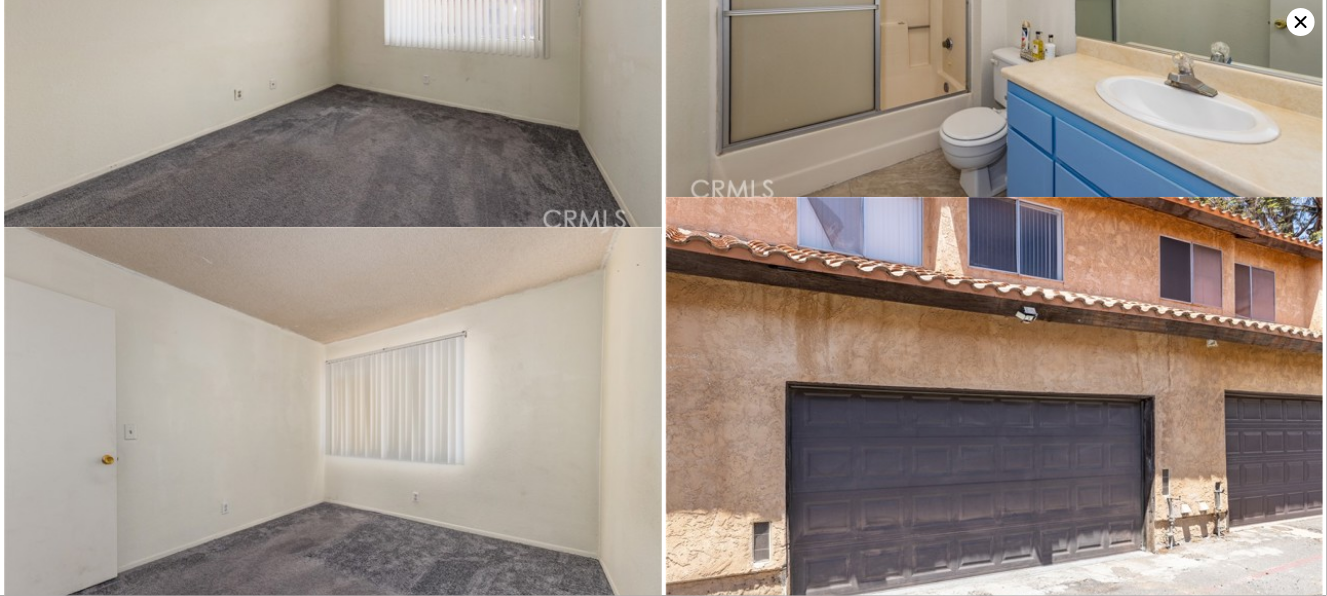 scroll, scrollTop: 3598, scrollLeft: 0, axis: vertical 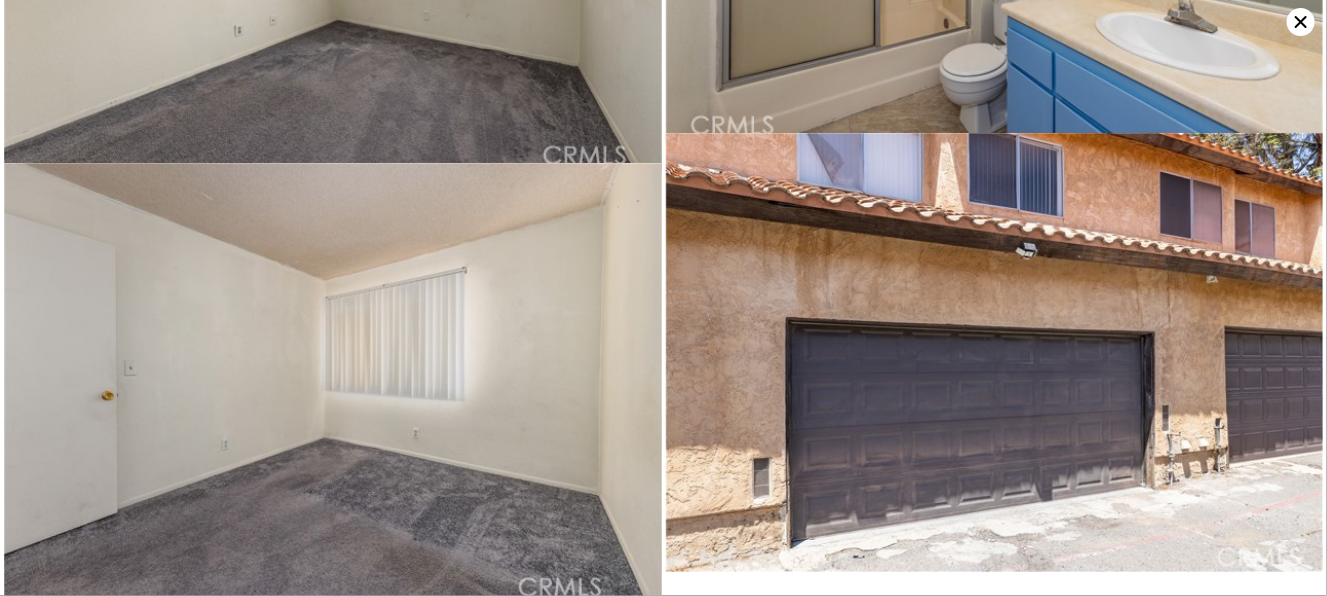 click 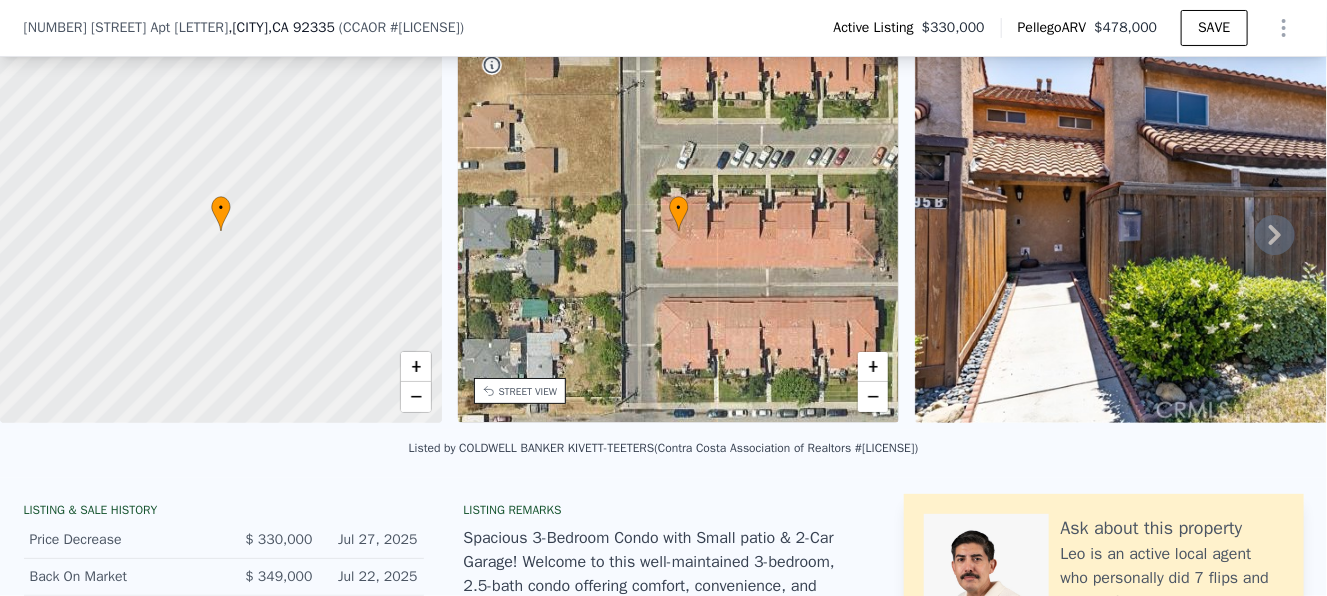 scroll, scrollTop: 192, scrollLeft: 0, axis: vertical 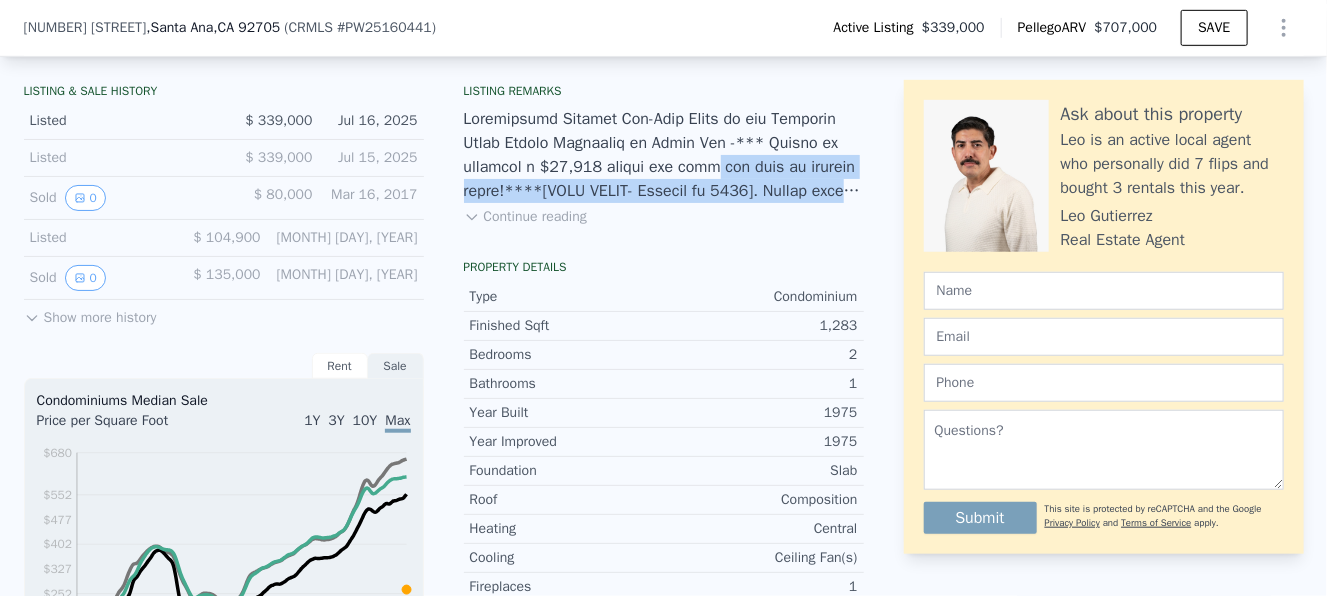 drag, startPoint x: 603, startPoint y: 178, endPoint x: 847, endPoint y: 199, distance: 244.90202 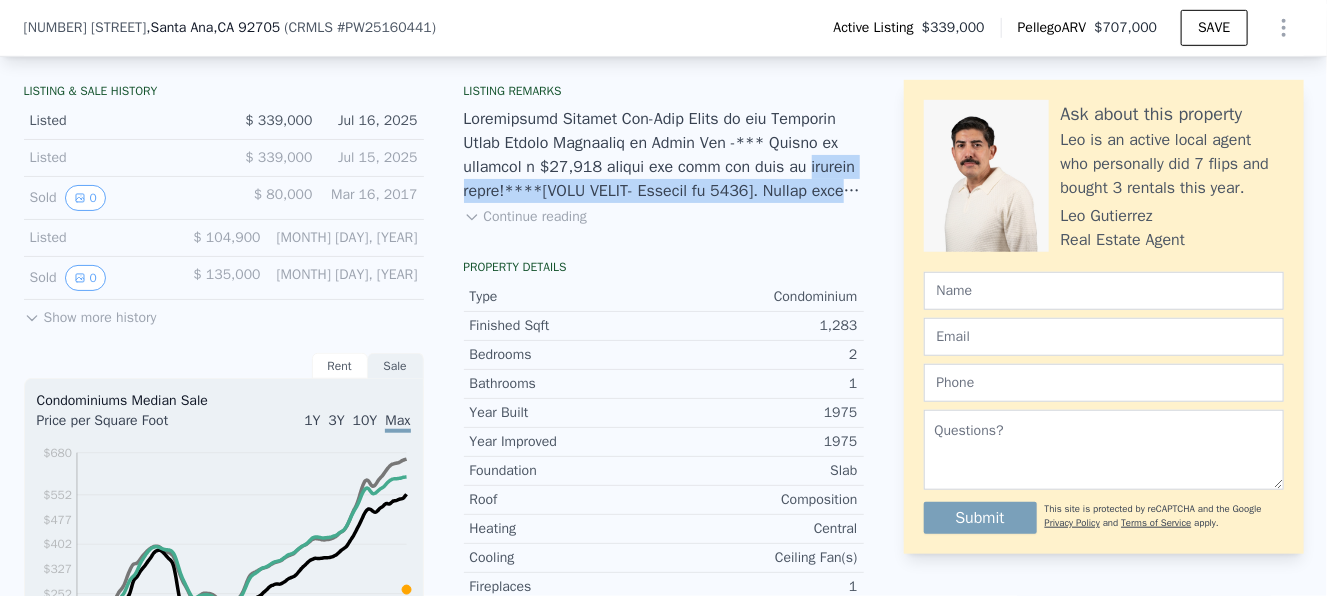drag, startPoint x: 847, startPoint y: 199, endPoint x: 704, endPoint y: 175, distance: 145 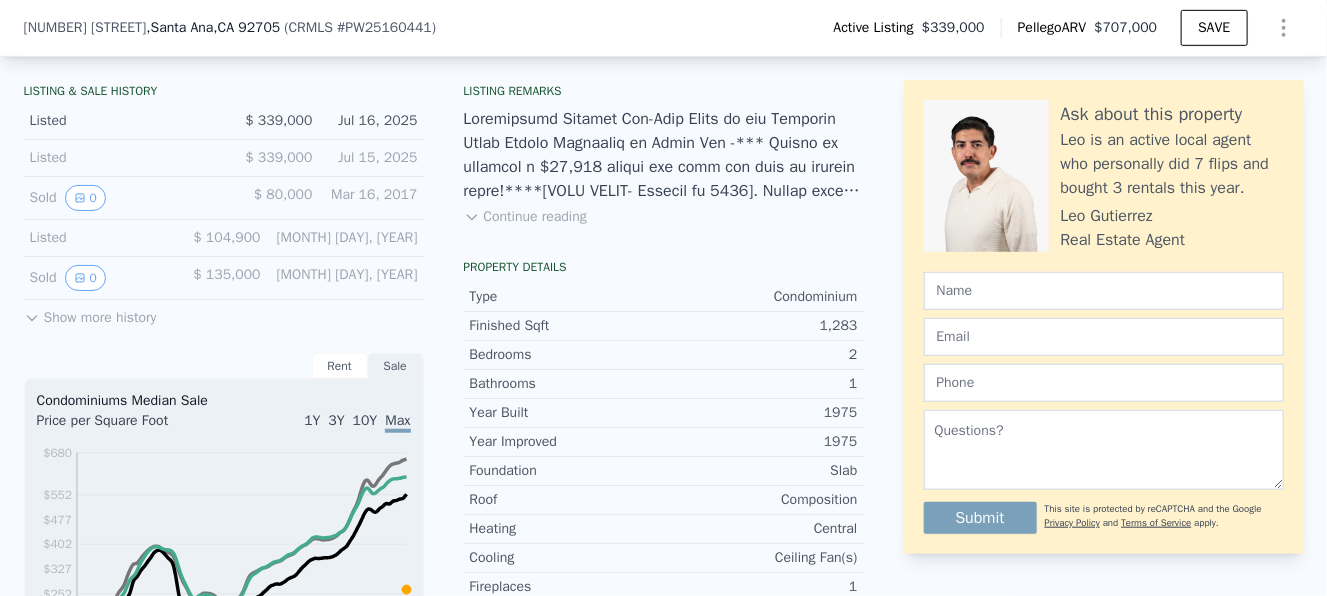 click on "Continue reading" at bounding box center [525, 217] 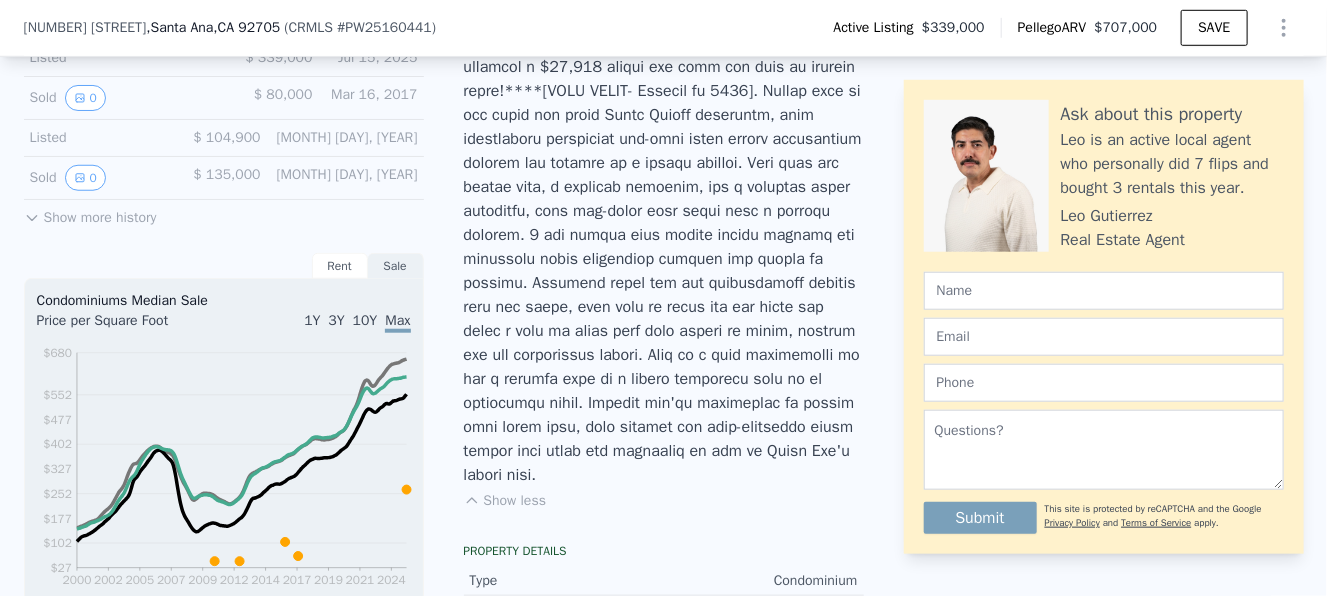 scroll, scrollTop: 493, scrollLeft: 0, axis: vertical 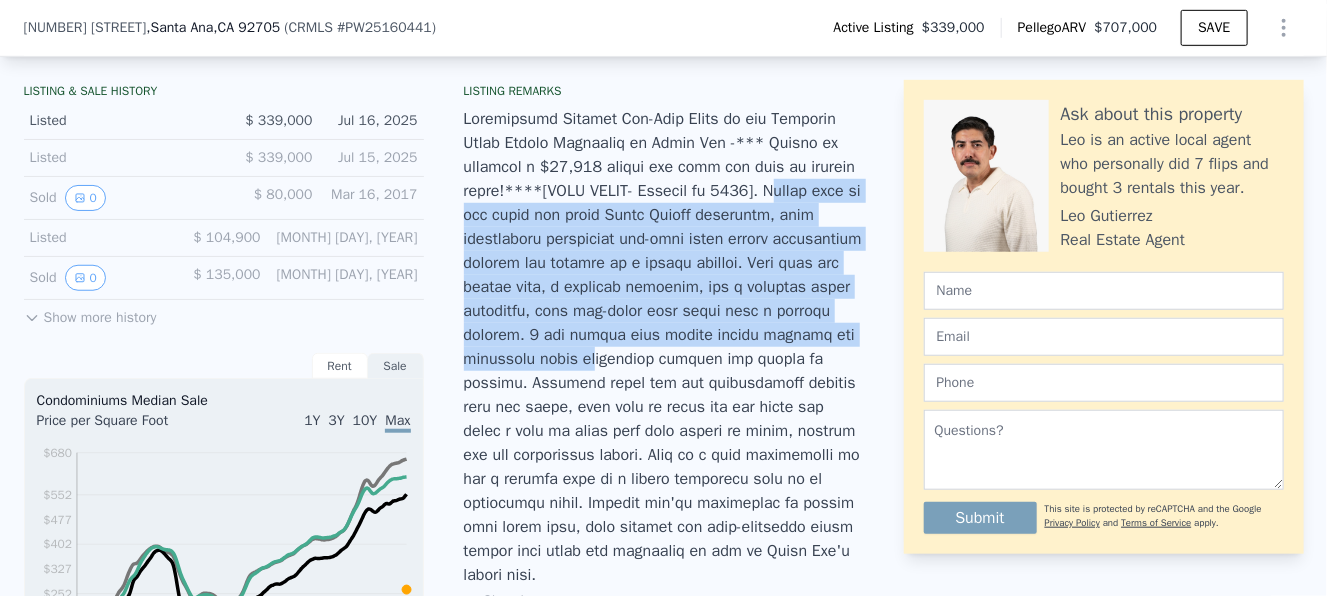 drag, startPoint x: 669, startPoint y: 220, endPoint x: 718, endPoint y: 341, distance: 130.54501 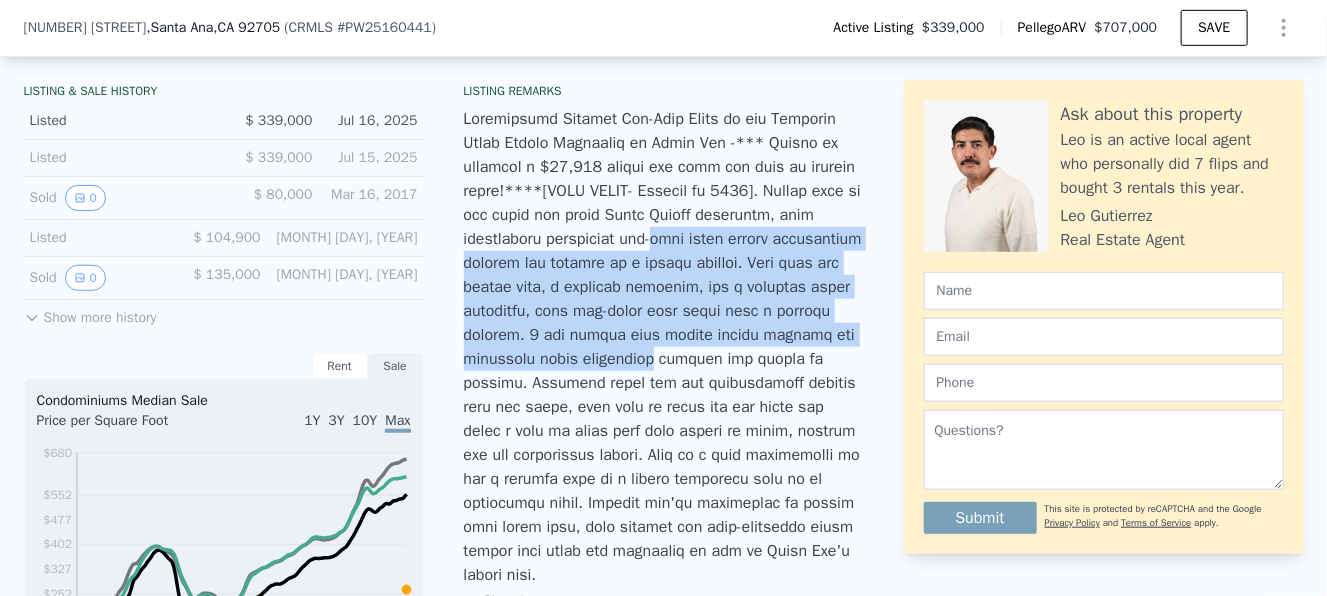 drag, startPoint x: 718, startPoint y: 341, endPoint x: 494, endPoint y: 264, distance: 236.86494 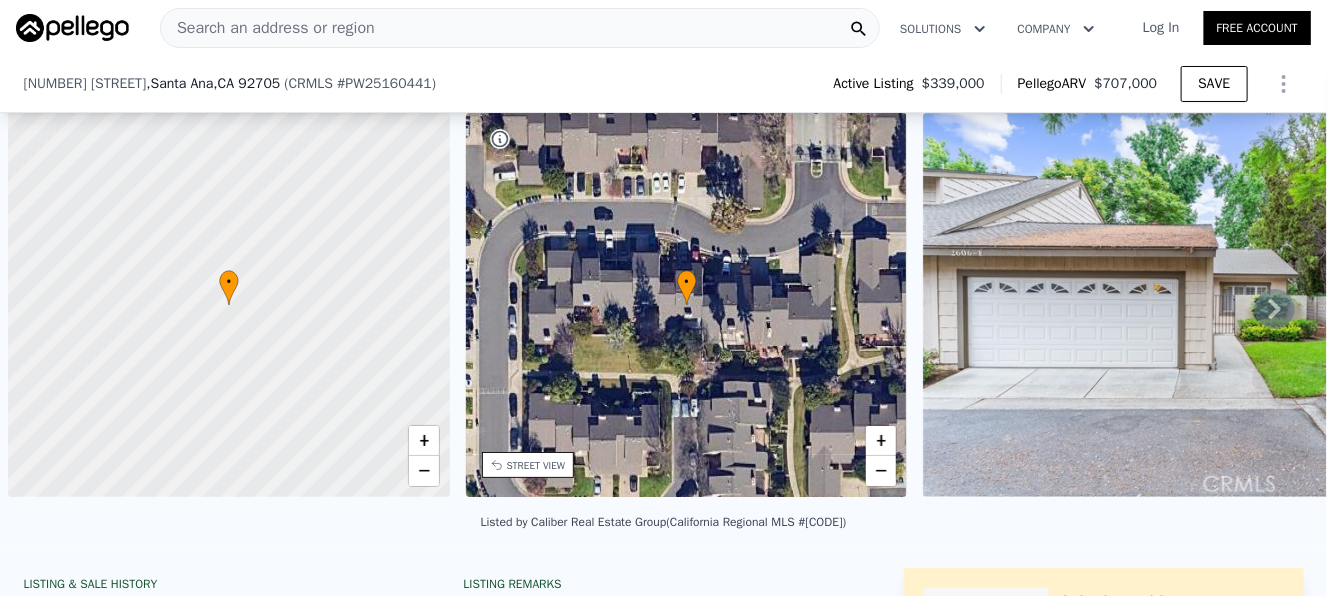 scroll, scrollTop: 0, scrollLeft: 8, axis: horizontal 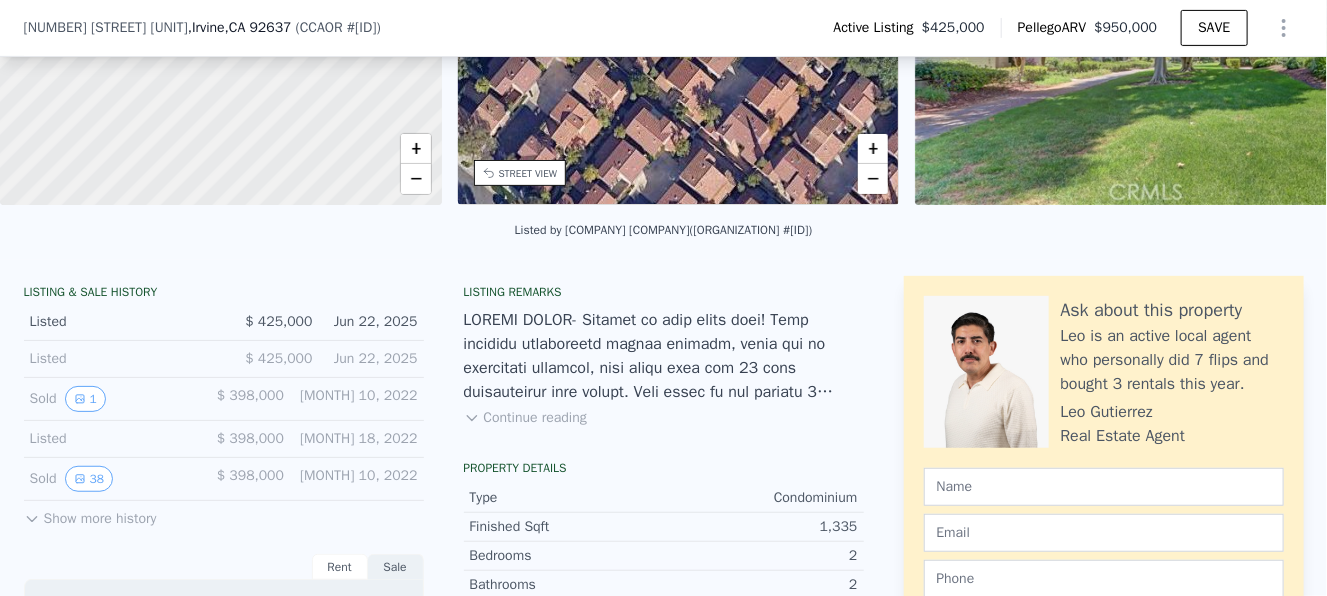 click on "Continue reading" at bounding box center (525, 418) 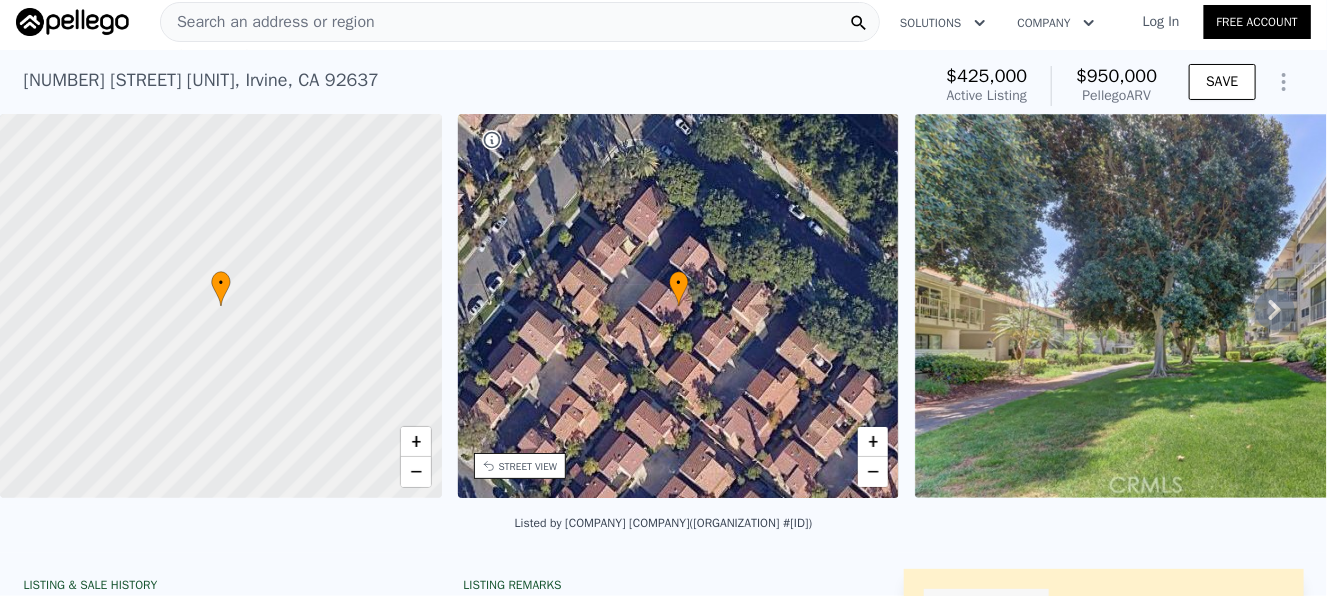 scroll, scrollTop: 0, scrollLeft: 0, axis: both 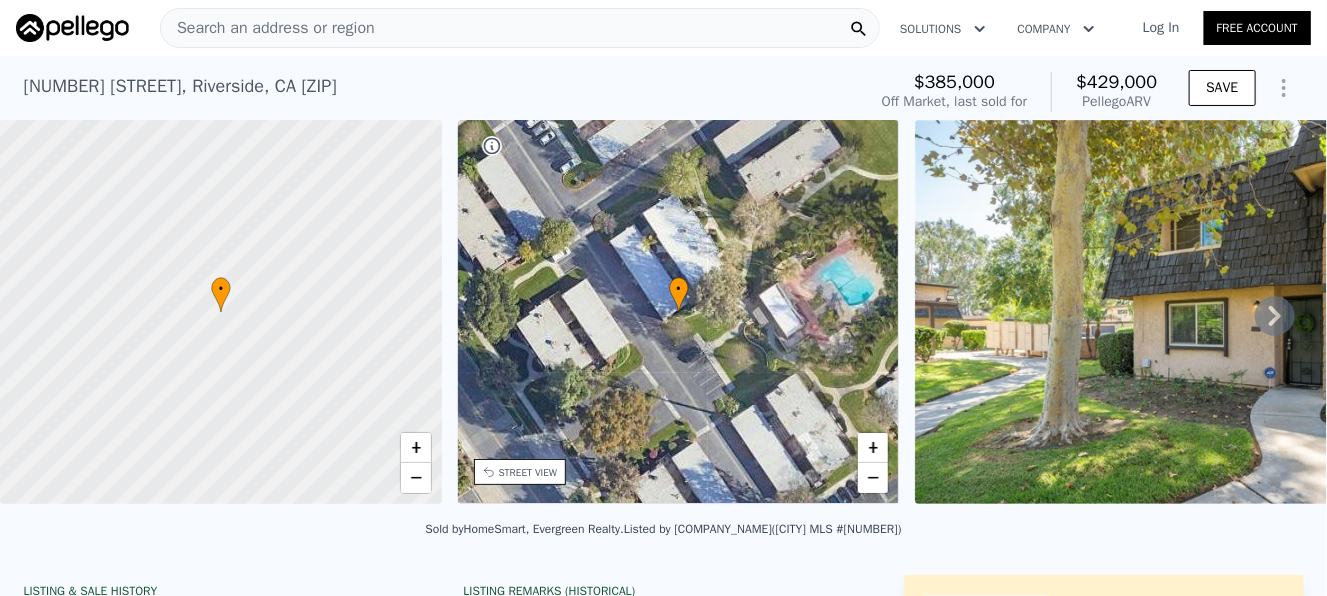 click on "Search an address or region" at bounding box center [268, 28] 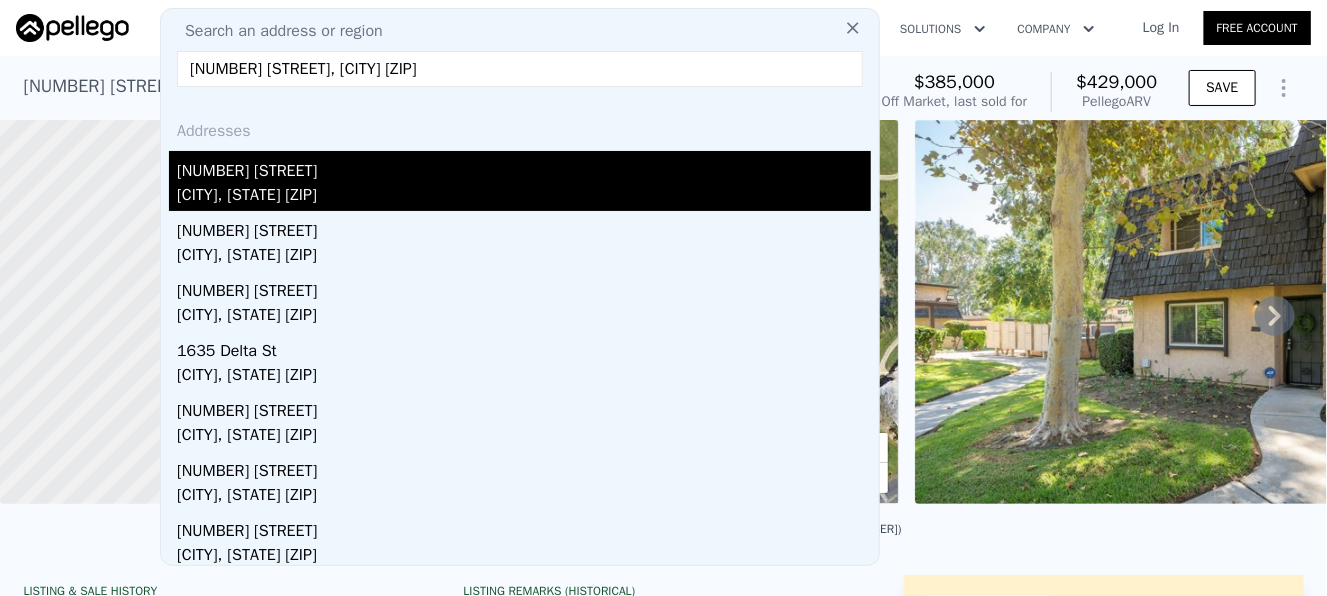 type on "[NUMBER] [STREET], [CITY] [ZIP]" 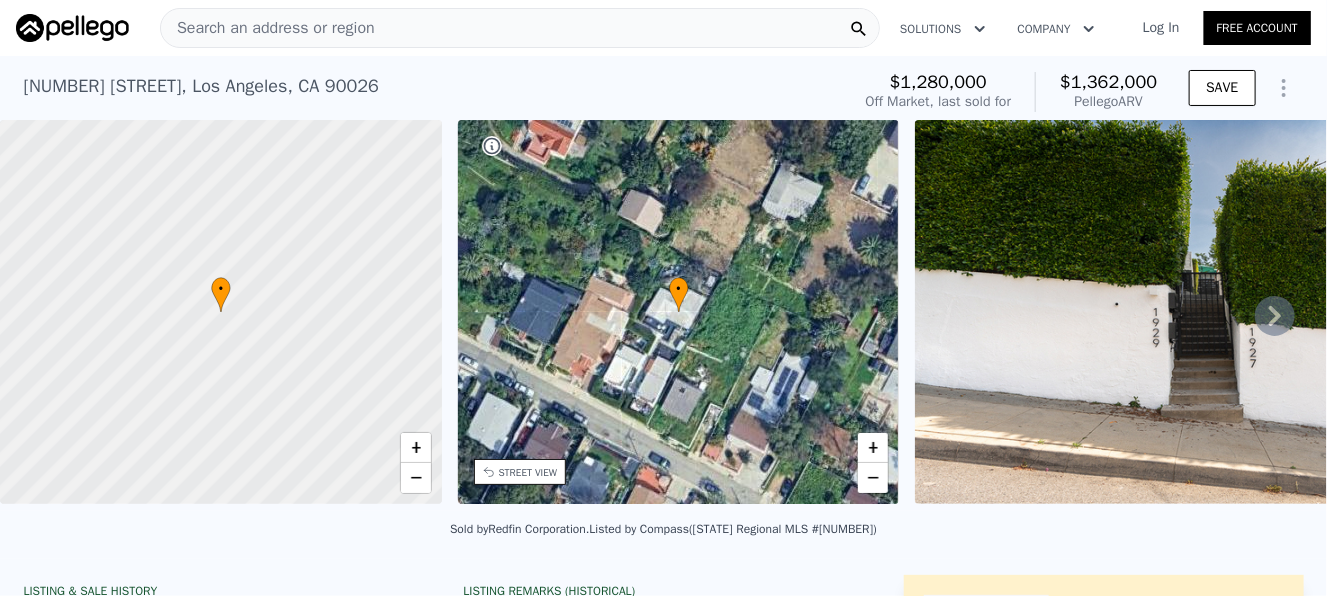 click on "Search an address or region" at bounding box center [268, 28] 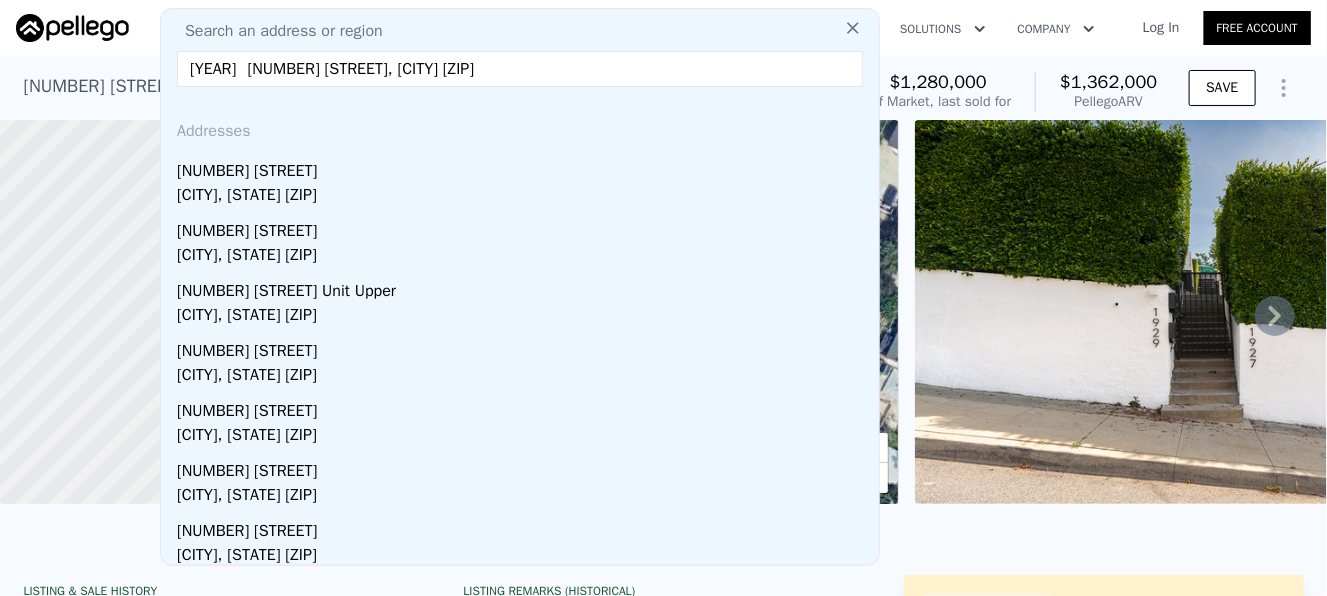 drag, startPoint x: 246, startPoint y: 60, endPoint x: 152, endPoint y: 55, distance: 94.13288 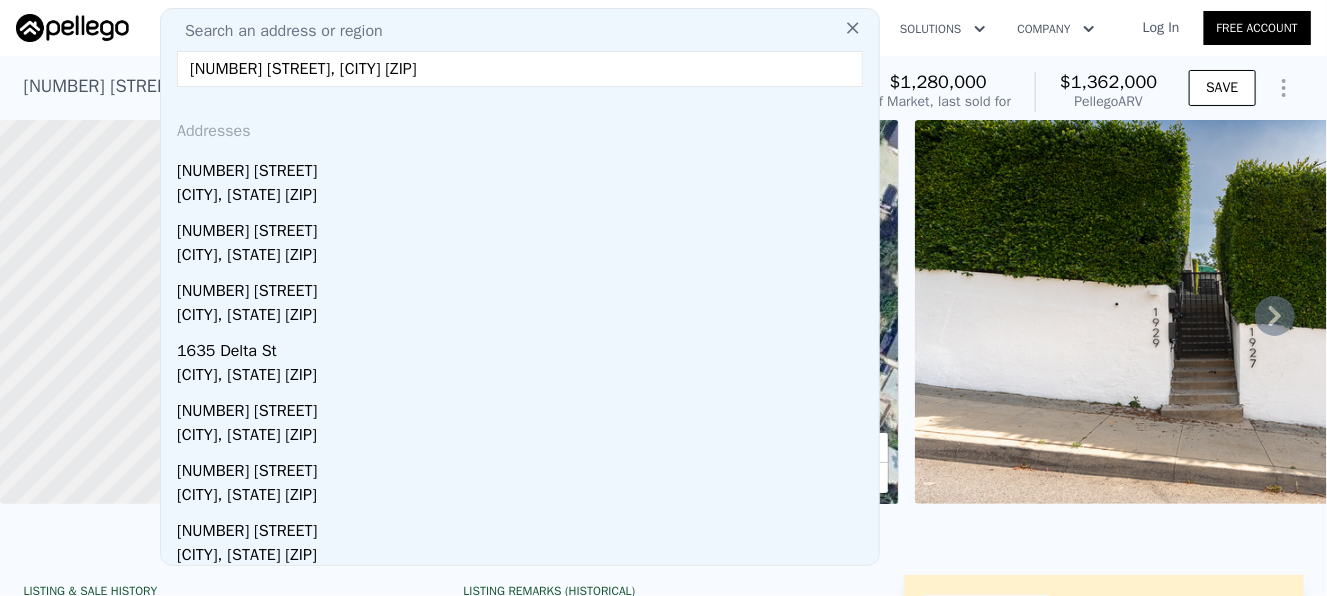 click on "[NUMBER] [STREET], [CITY] [ZIP]" at bounding box center [520, 69] 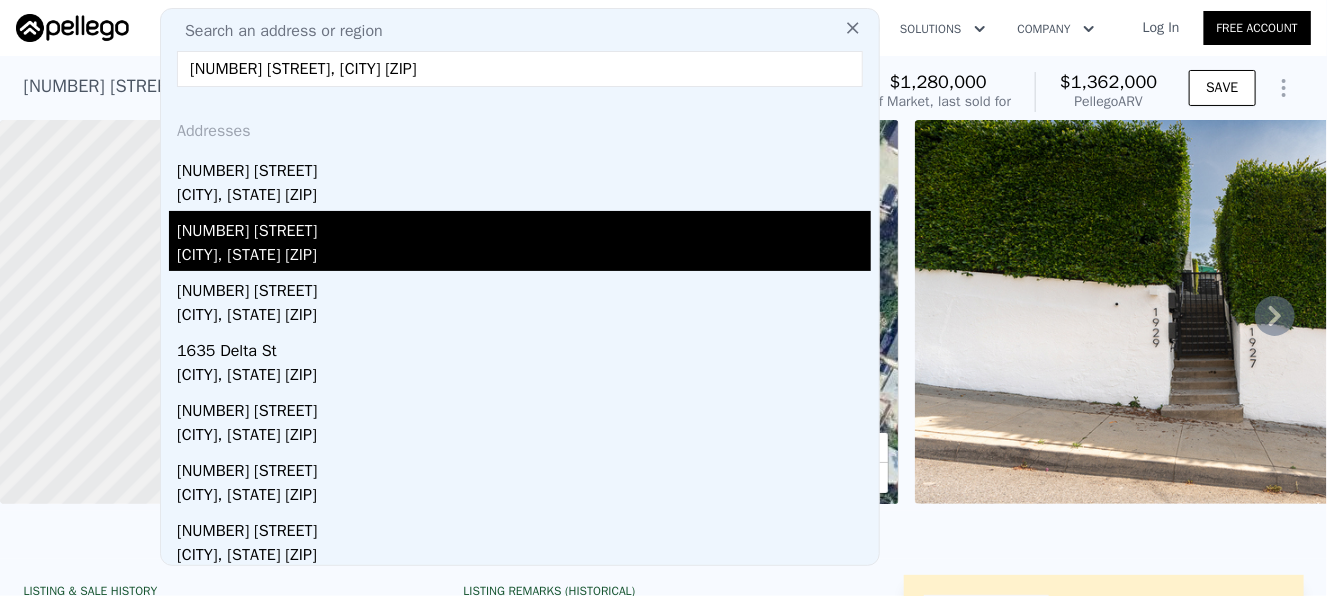 type on "[NUMBER] [STREET], [CITY] [ZIP]" 